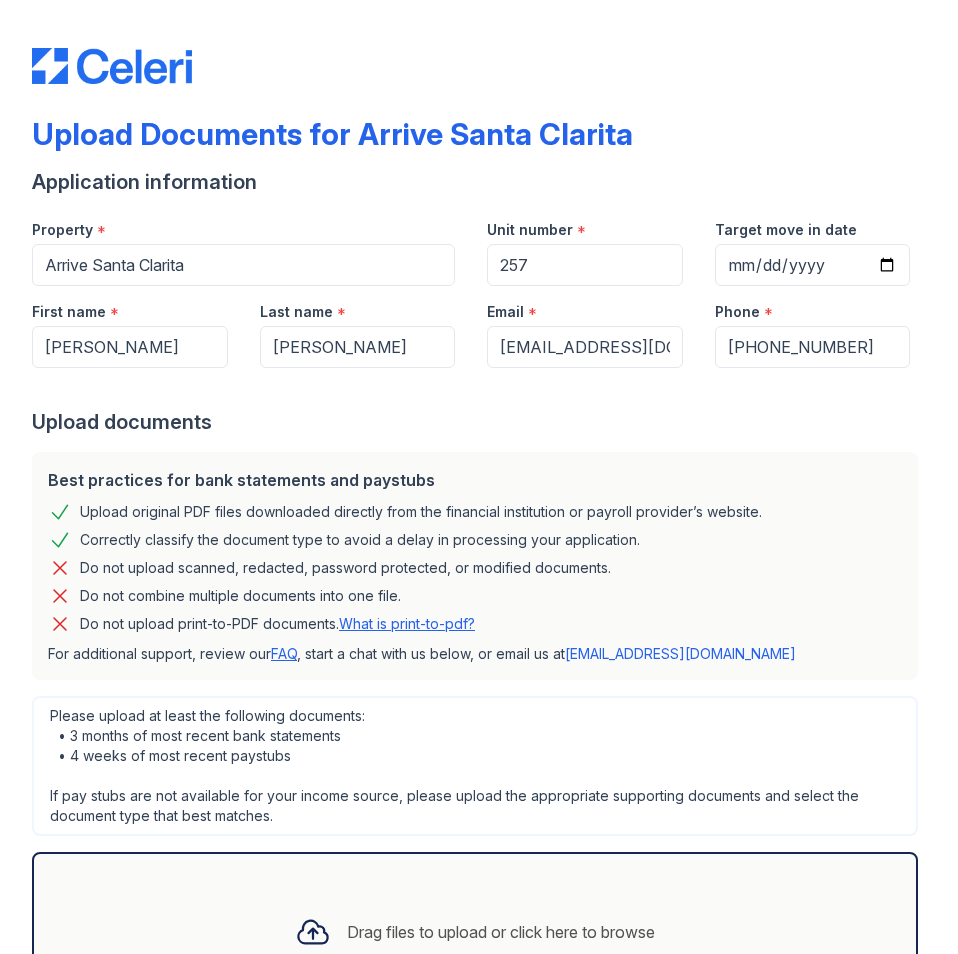 type on "257" 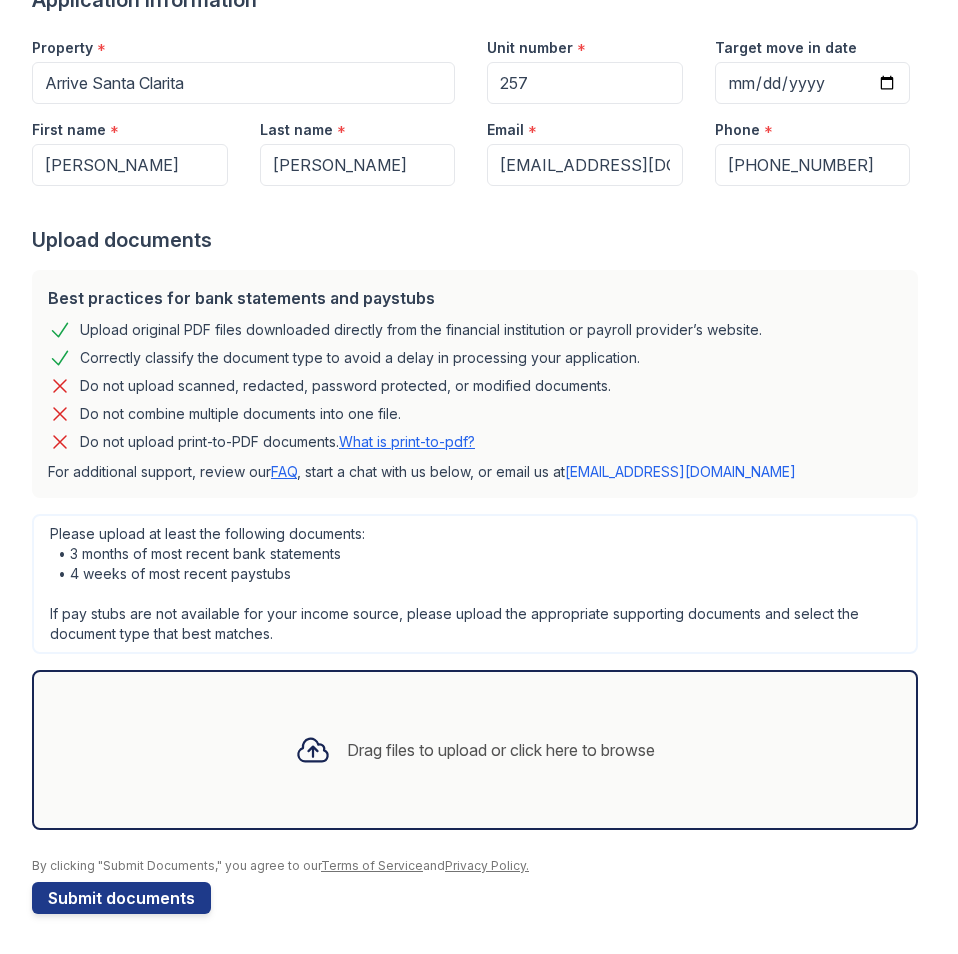 click on "Drag files to upload or click here to browse" at bounding box center [475, 750] 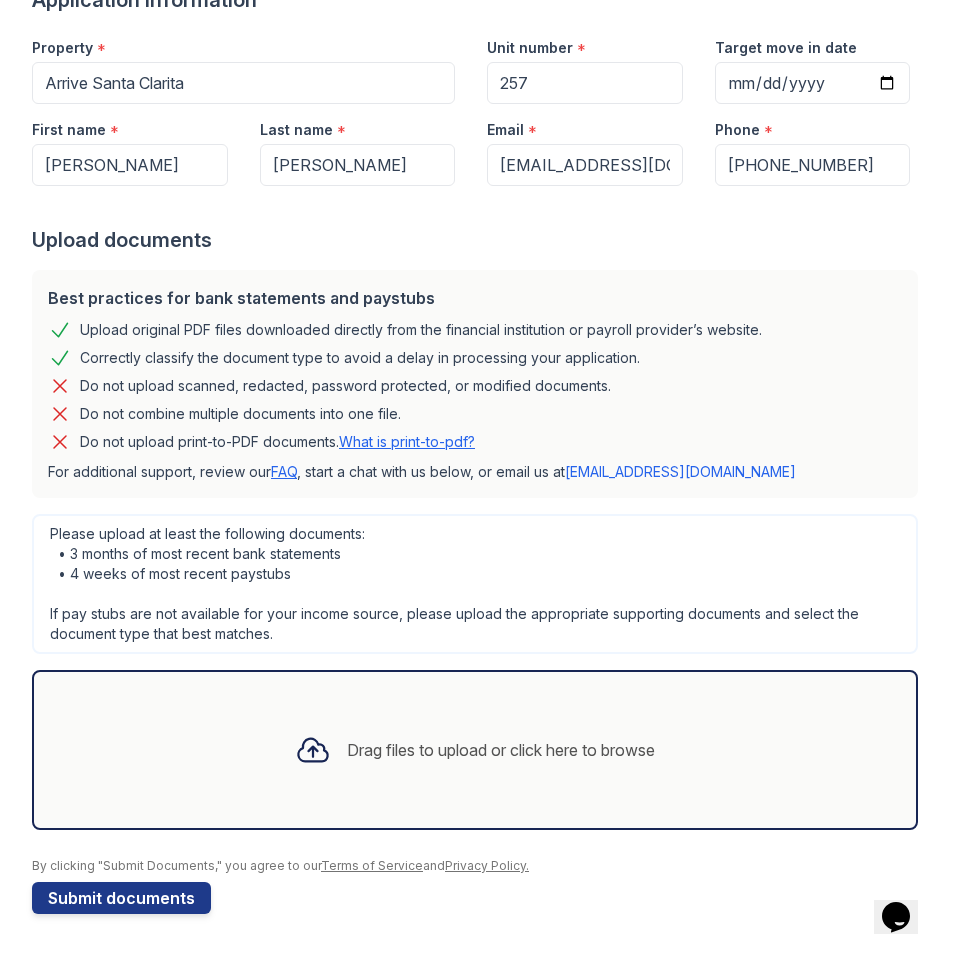 scroll, scrollTop: 0, scrollLeft: 0, axis: both 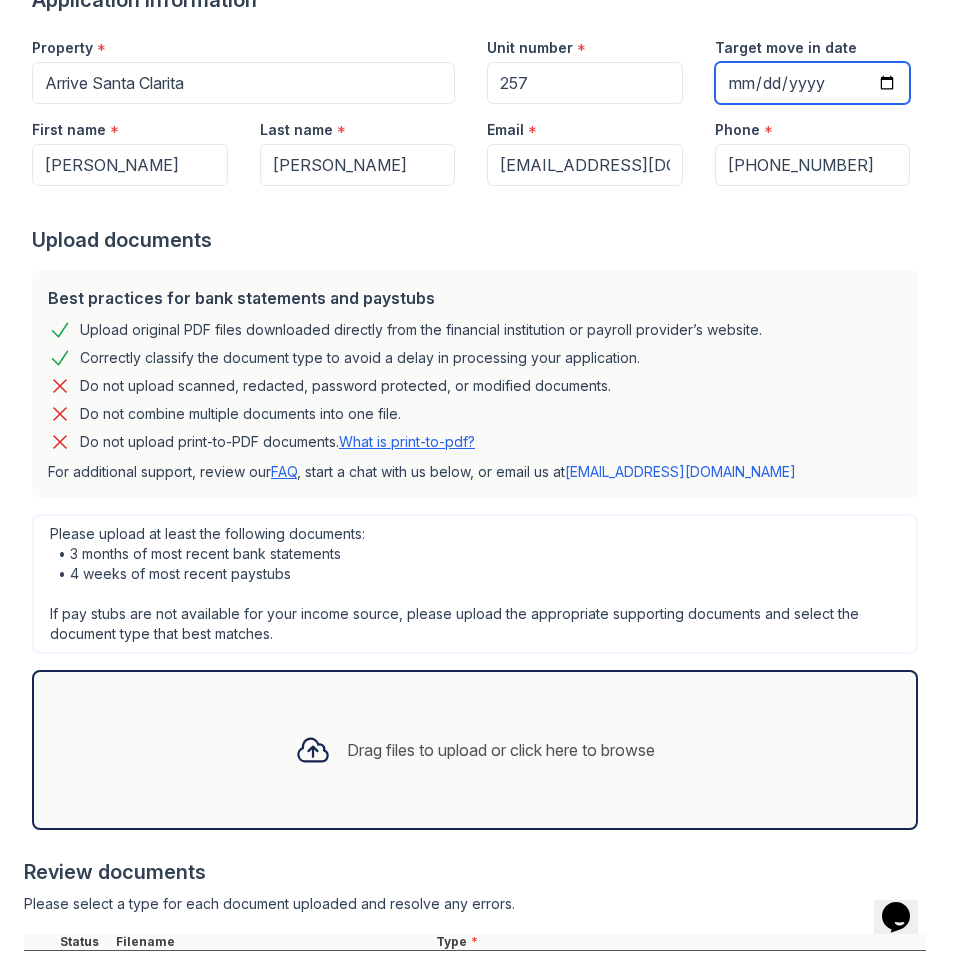 click on "Target move in date" at bounding box center (813, 83) 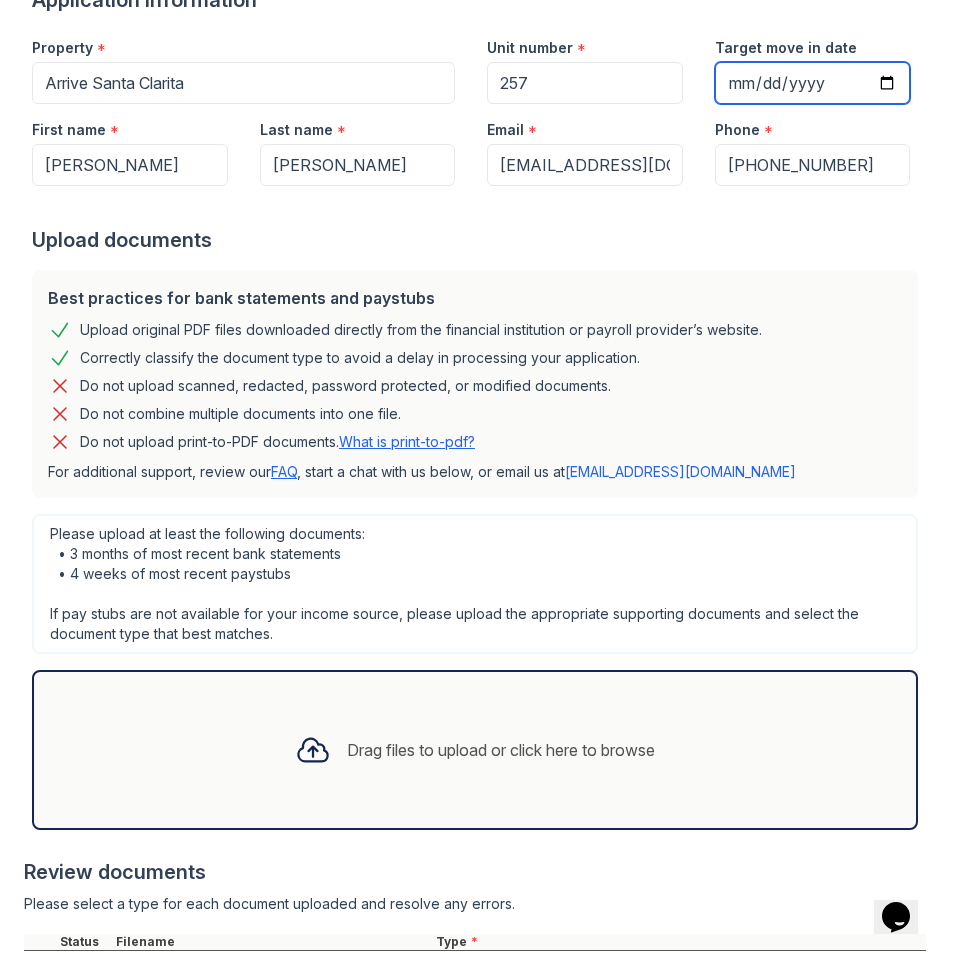 type on "[DATE]" 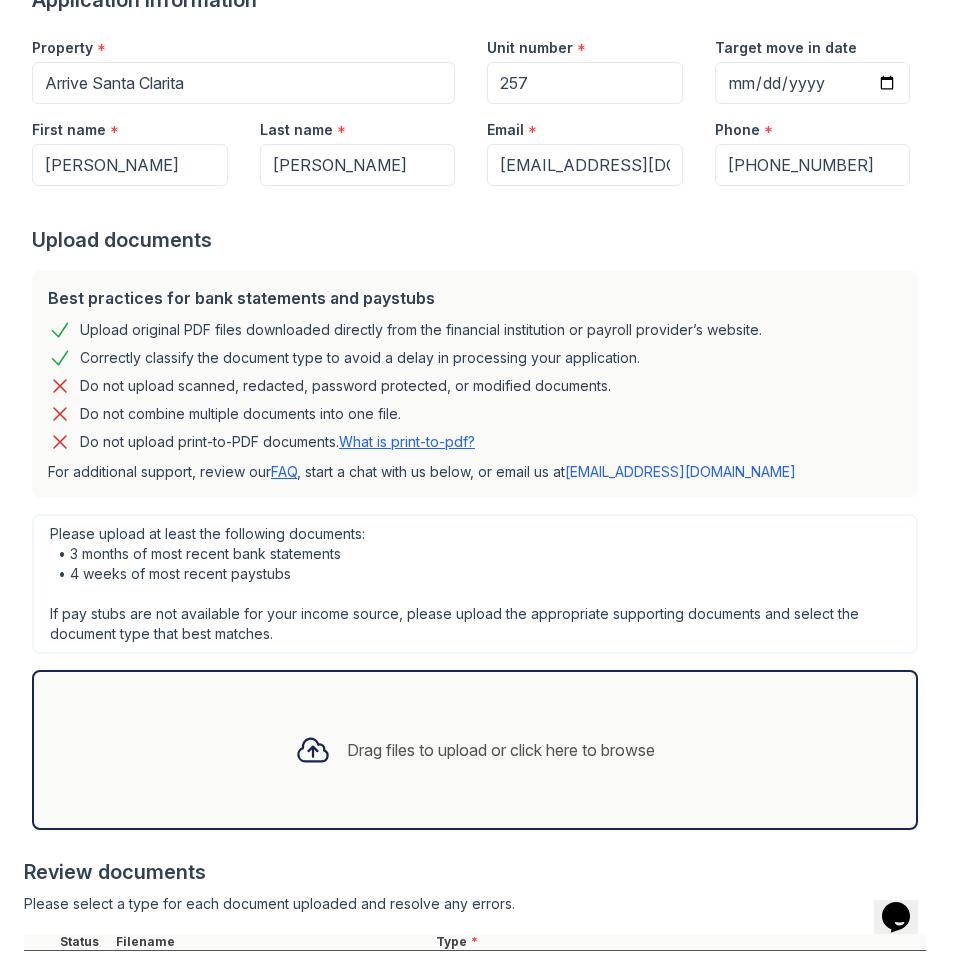click at bounding box center [479, 206] 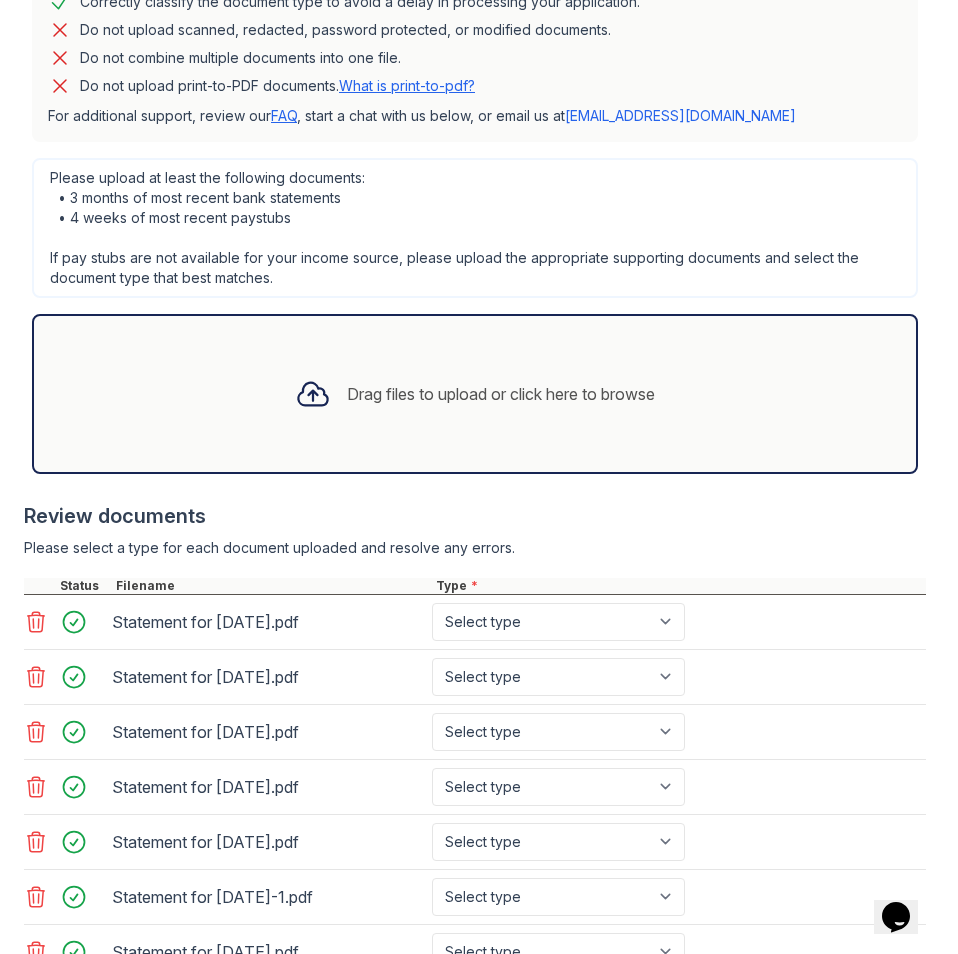 scroll, scrollTop: 542, scrollLeft: 0, axis: vertical 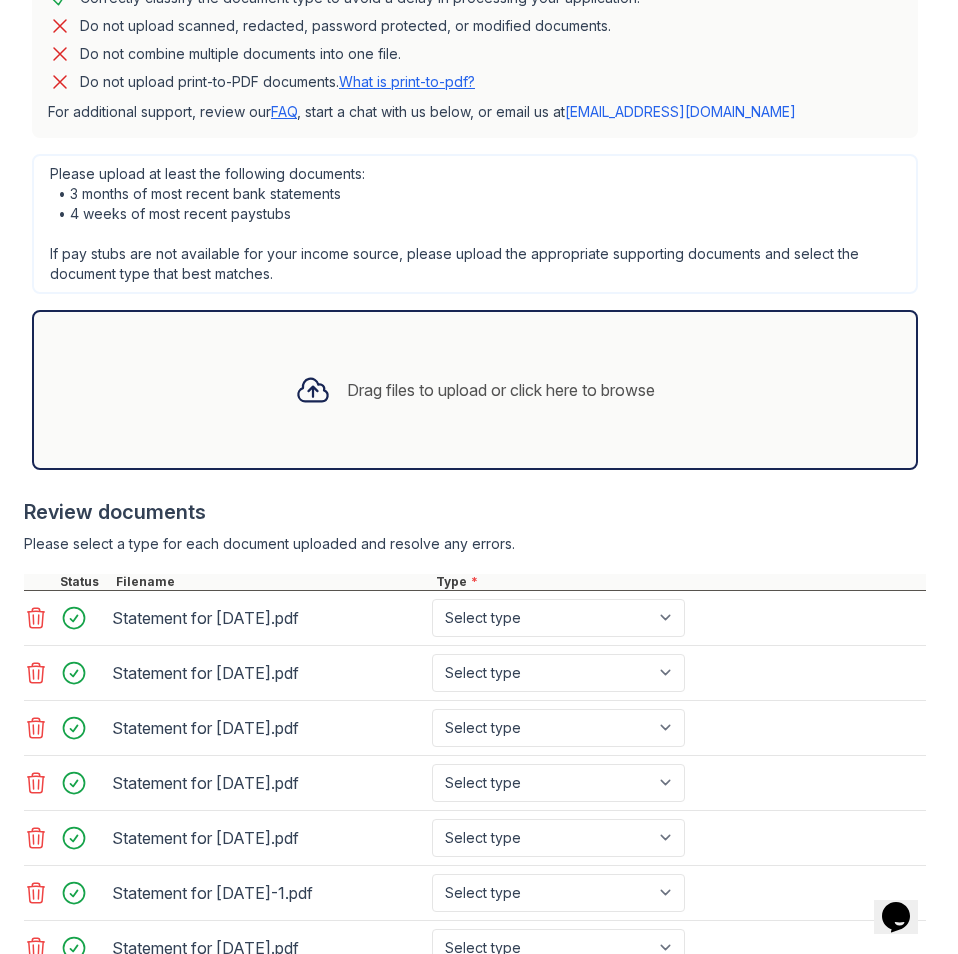click on "Drag files to upload or click here to browse" at bounding box center [475, 390] 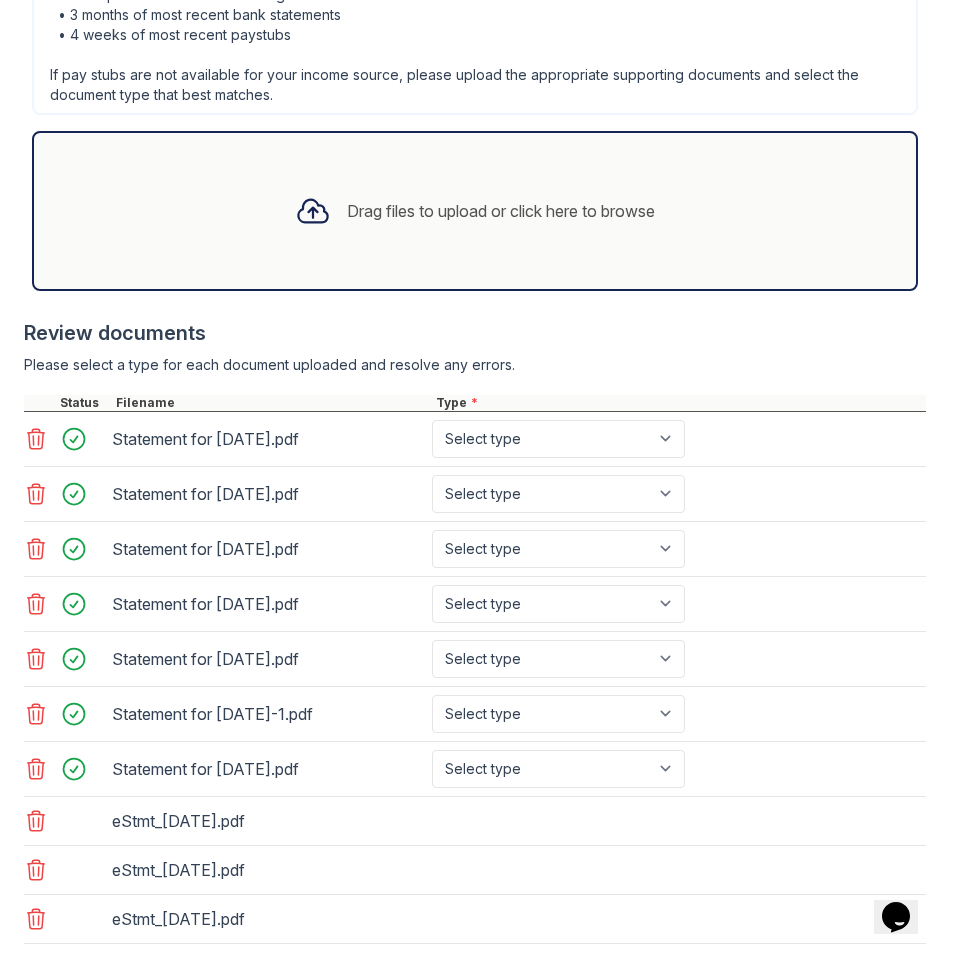 scroll, scrollTop: 896, scrollLeft: 0, axis: vertical 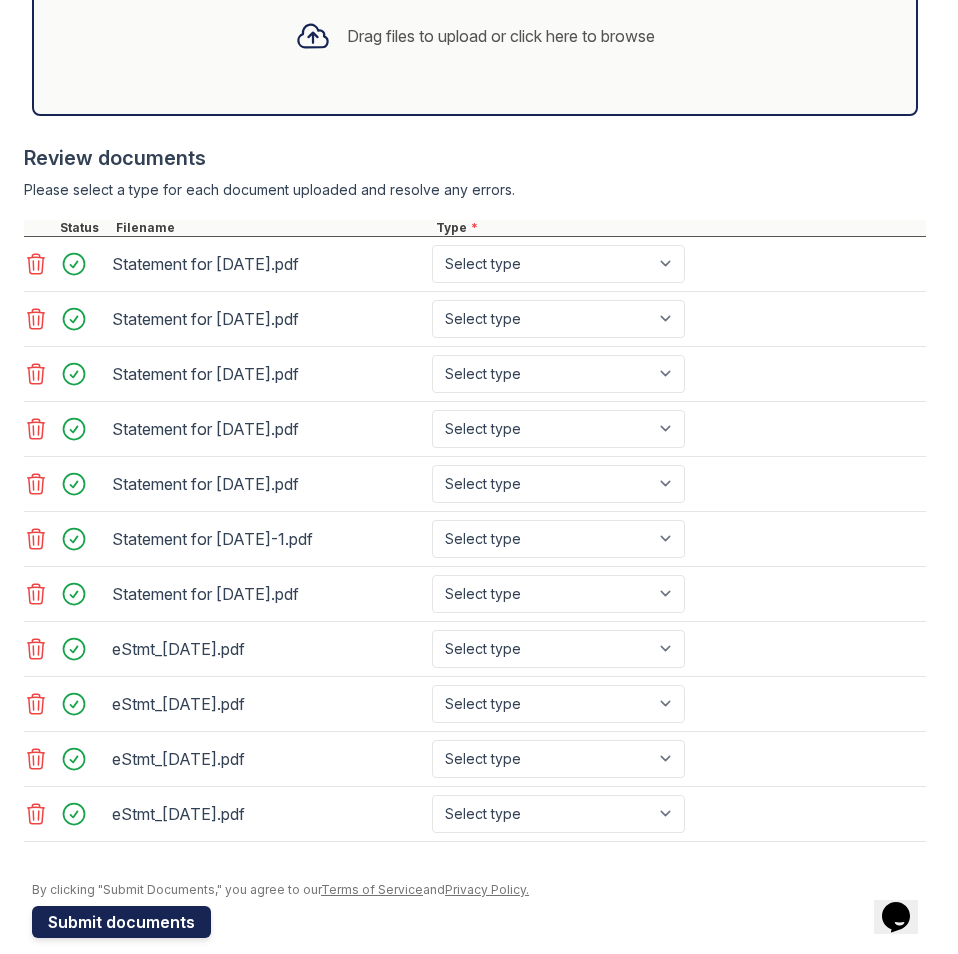 click on "Submit documents" at bounding box center (121, 922) 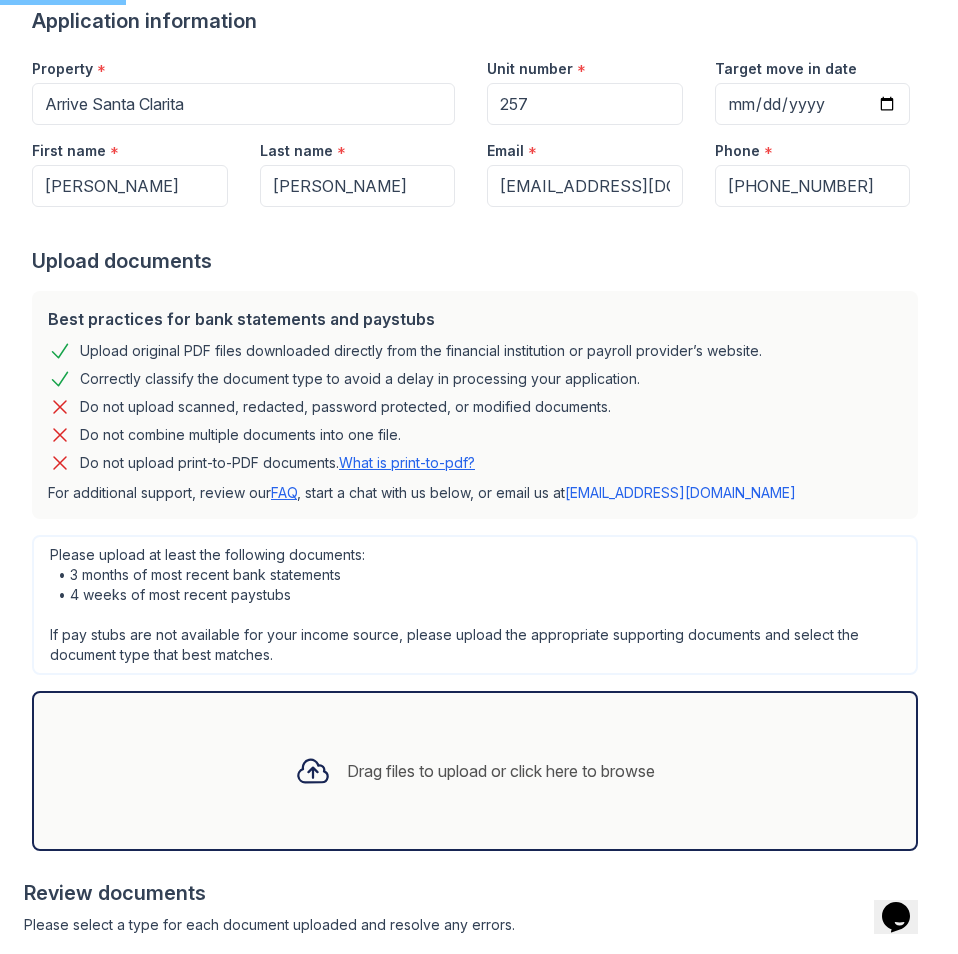 scroll, scrollTop: 240, scrollLeft: 0, axis: vertical 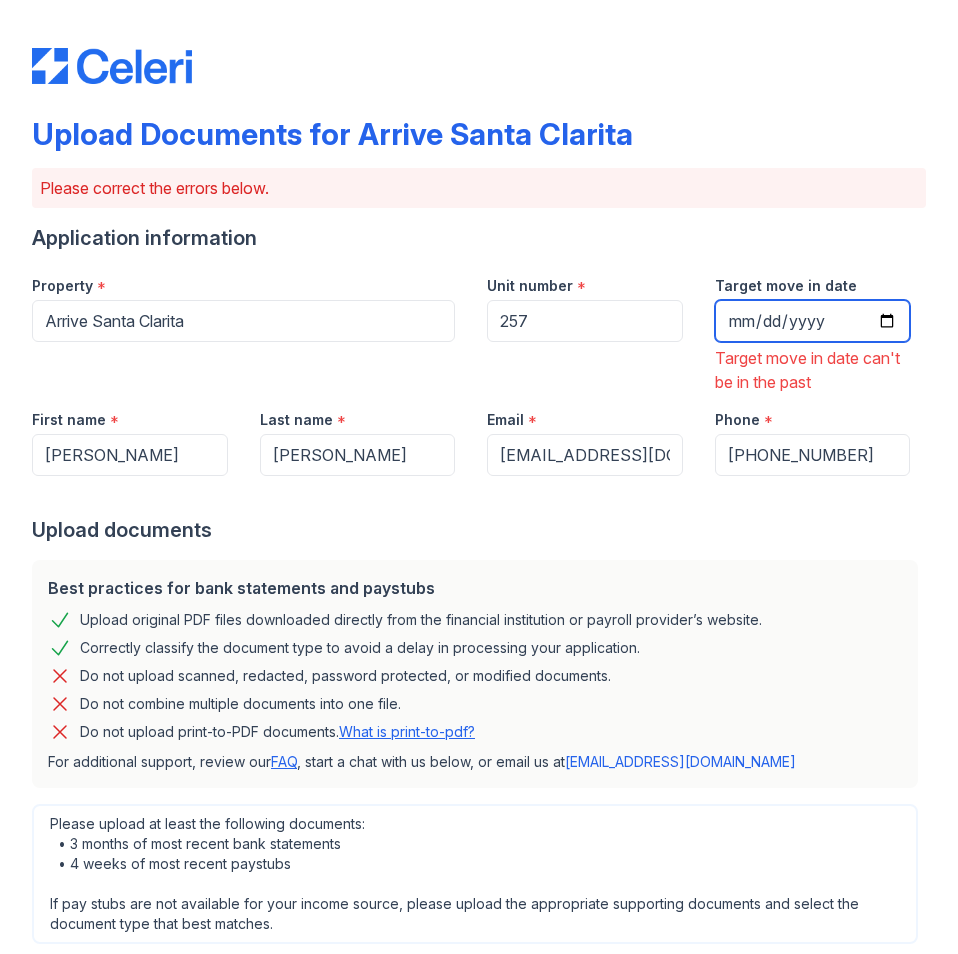 click on "[DATE]" at bounding box center [813, 321] 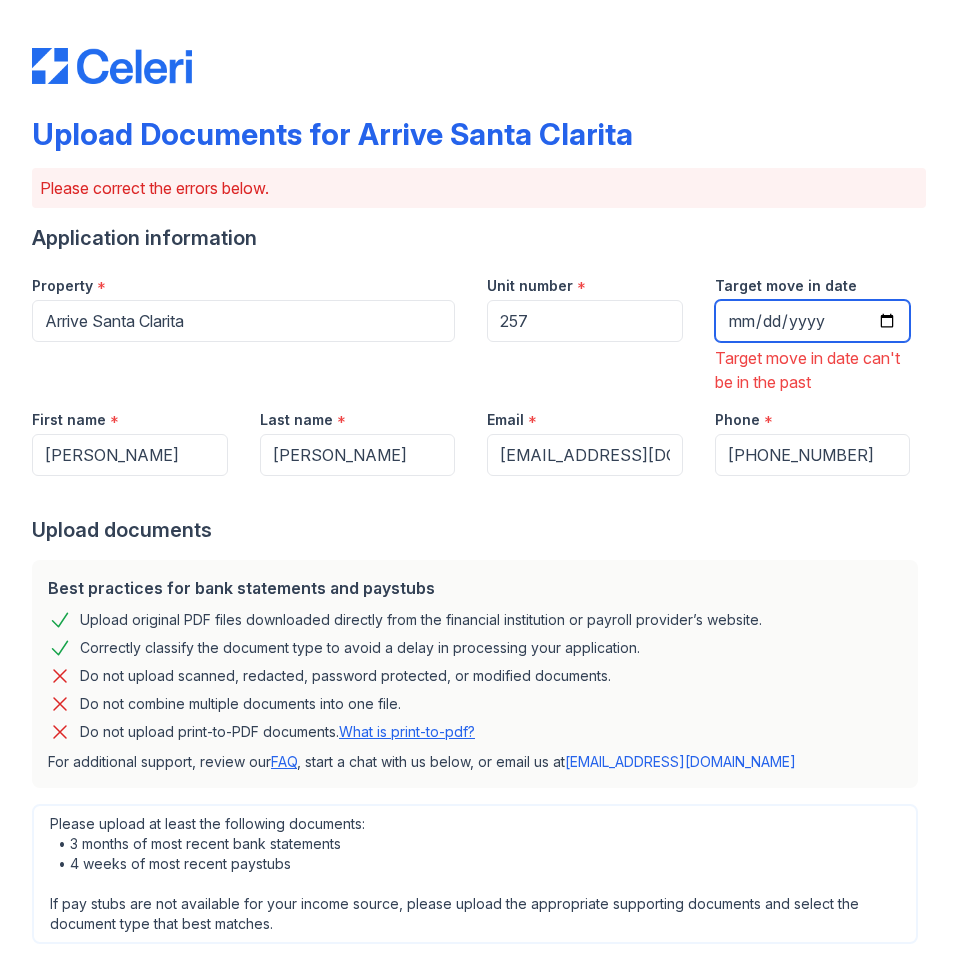 click on "[DATE]" at bounding box center [813, 321] 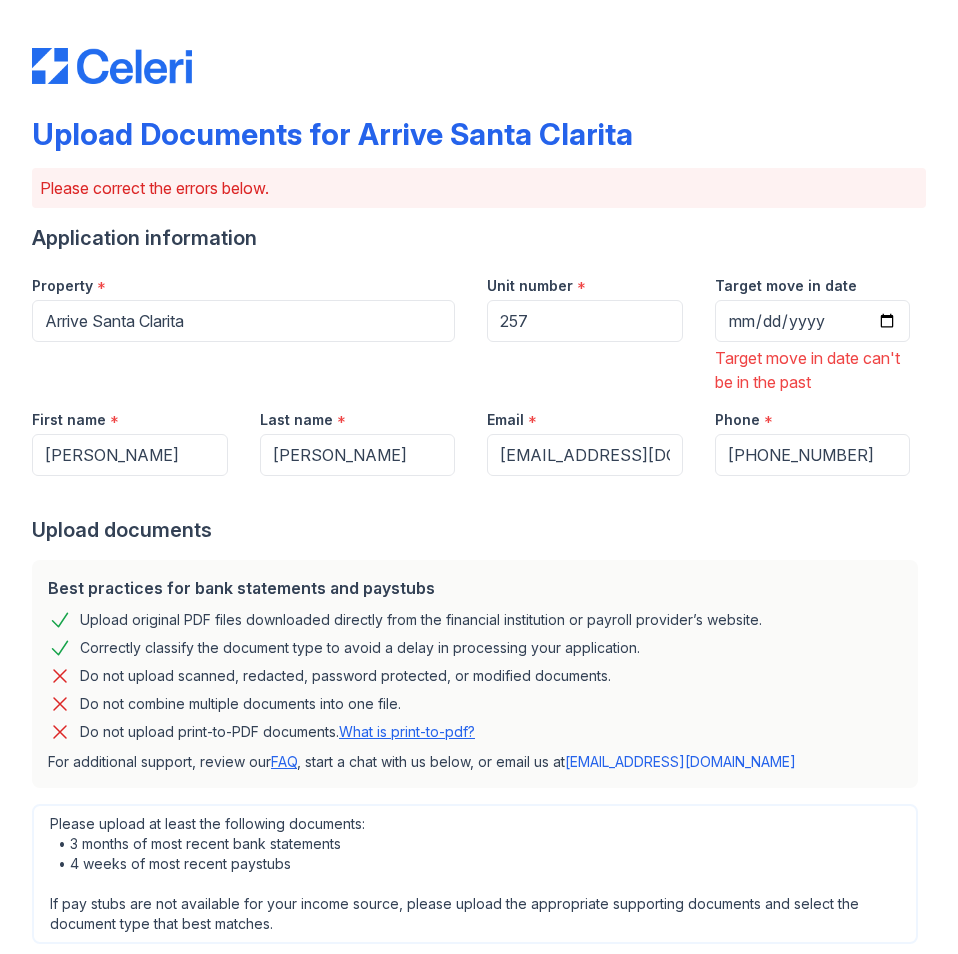 click on "Target move in date can't be in the past" at bounding box center (813, 370) 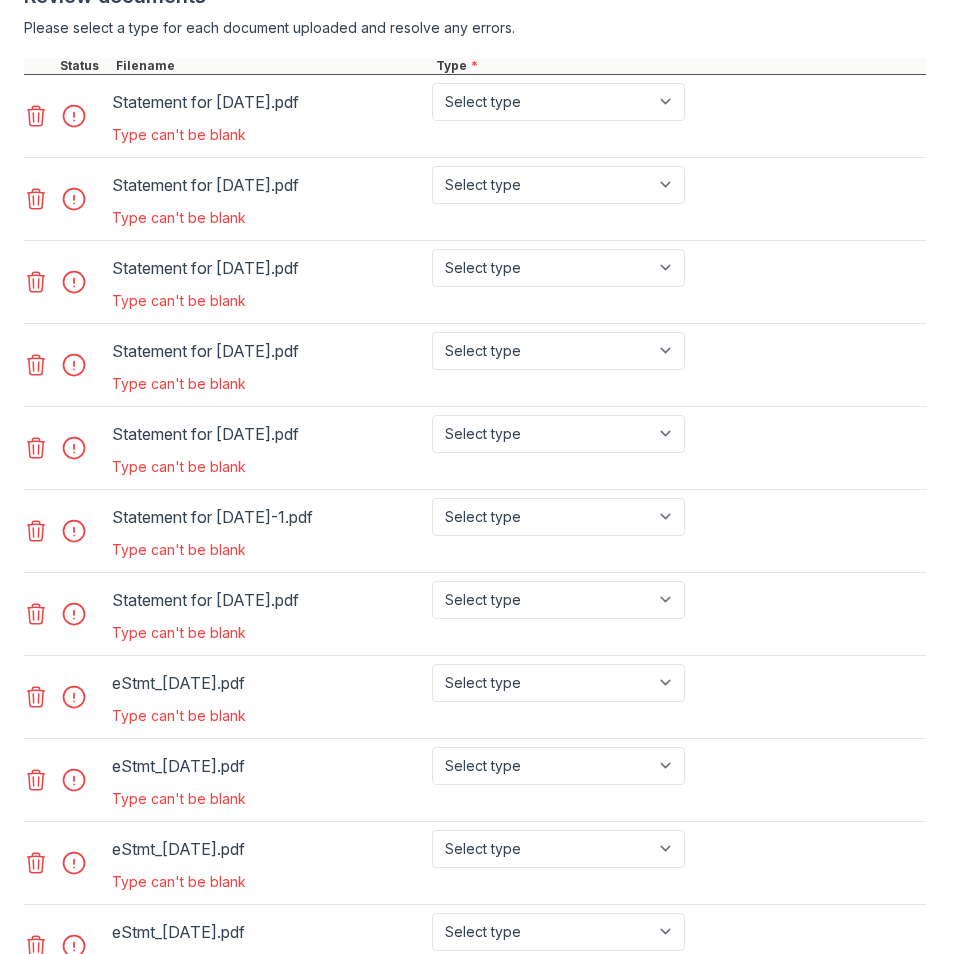 scroll, scrollTop: 1400, scrollLeft: 0, axis: vertical 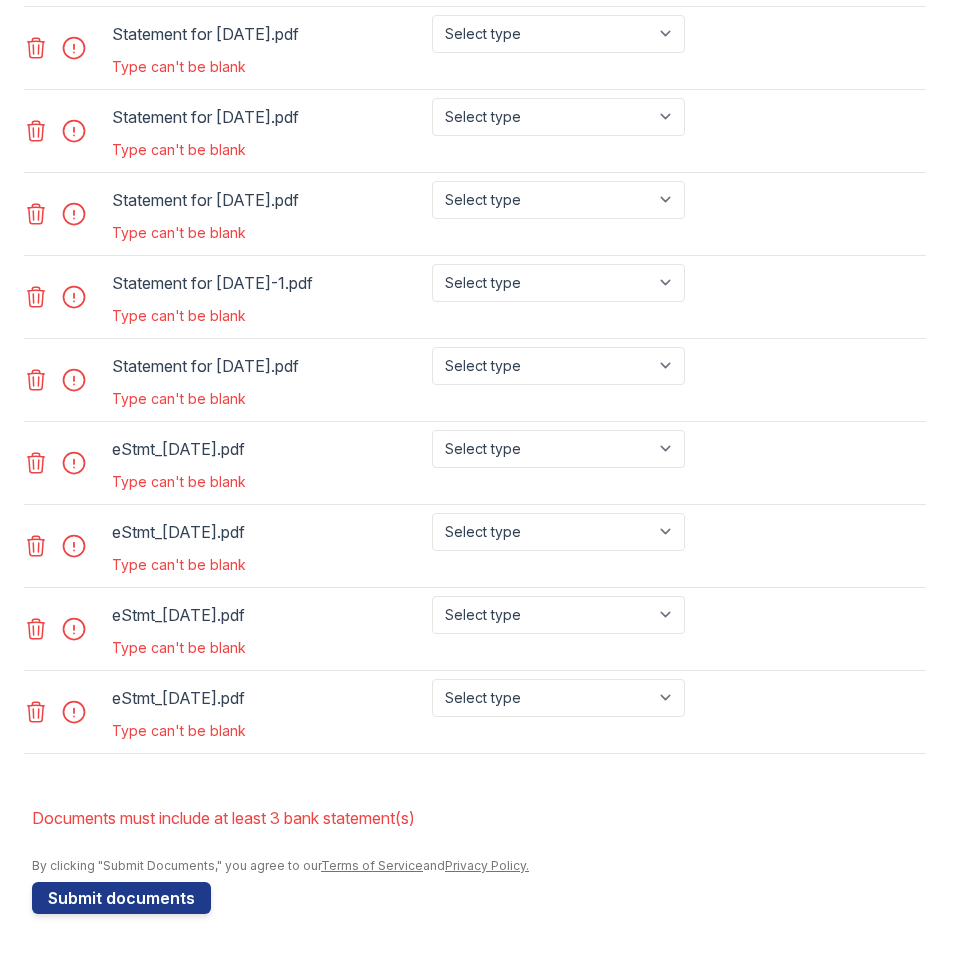 drag, startPoint x: 752, startPoint y: 350, endPoint x: 595, endPoint y: 513, distance: 226.31393 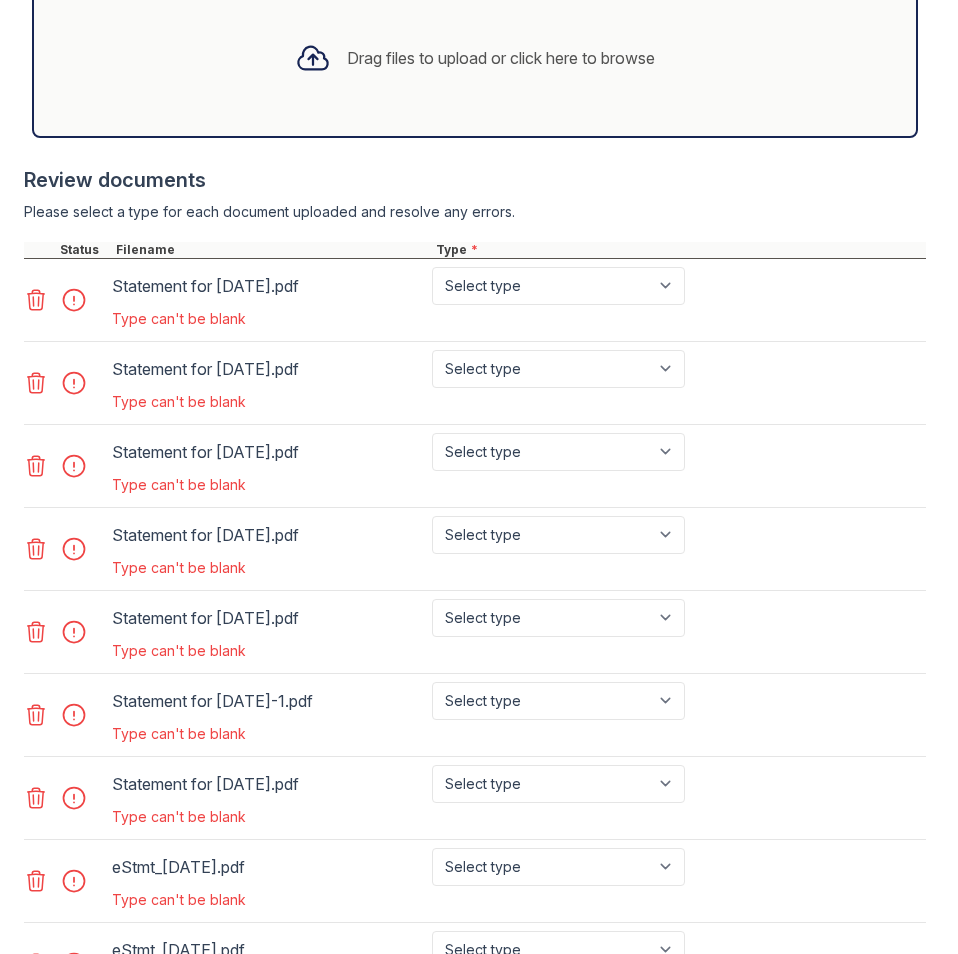 scroll, scrollTop: 920, scrollLeft: 0, axis: vertical 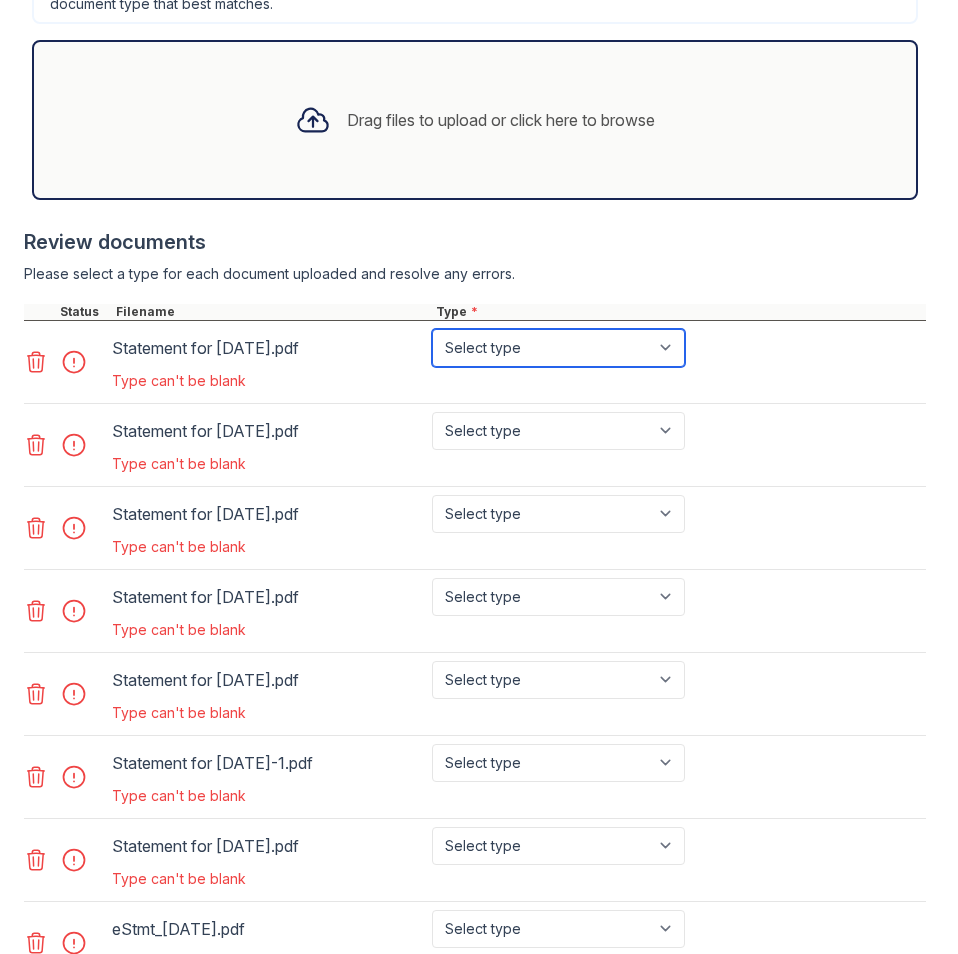 click on "Select type
Paystub
Bank Statement
Offer Letter
Tax Documents
Benefit Award Letter
Investment Account Statement
Other" at bounding box center [558, 348] 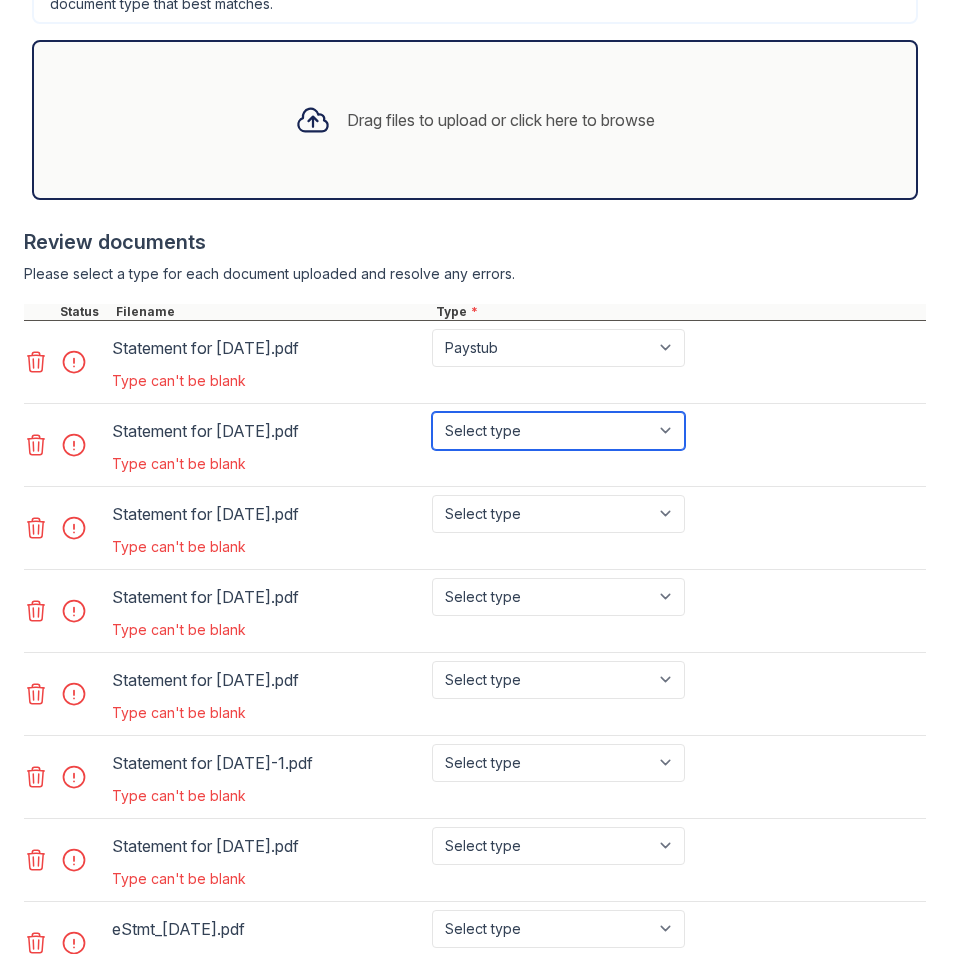 click on "Select type
Paystub
Bank Statement
Offer Letter
Tax Documents
Benefit Award Letter
Investment Account Statement
Other" at bounding box center (558, 431) 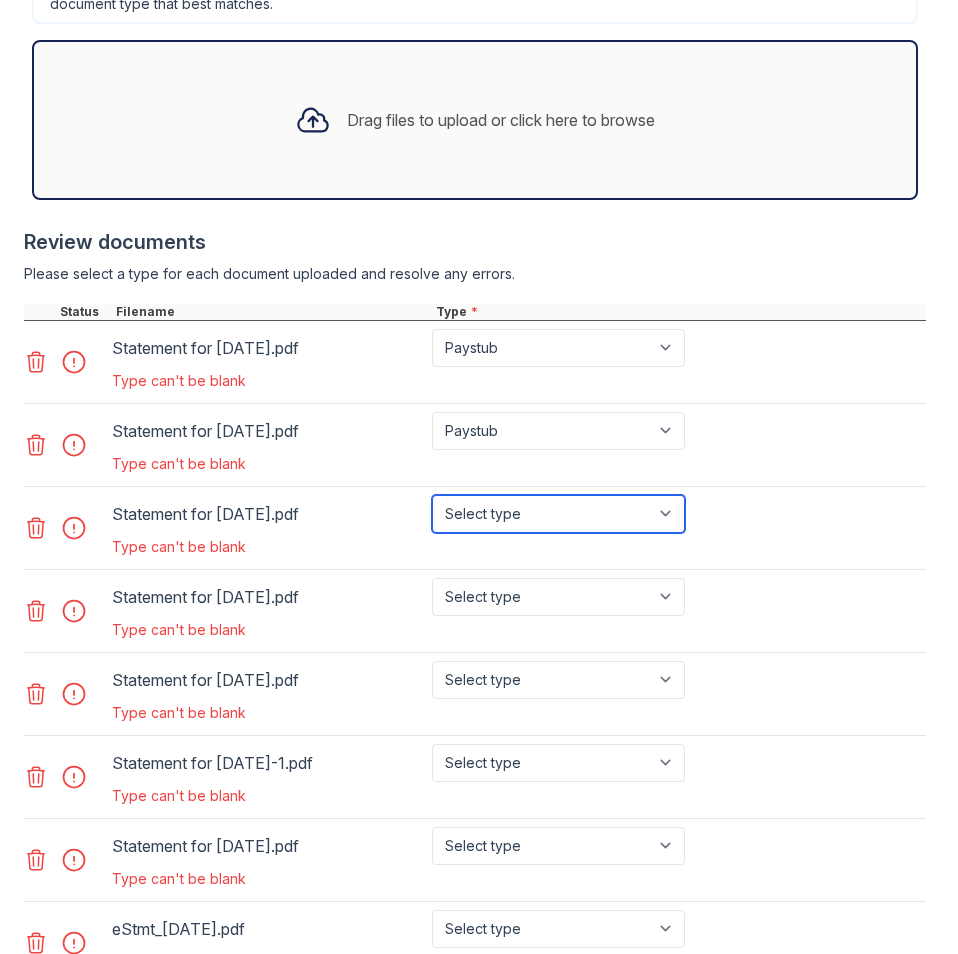 click on "Select type
Paystub
Bank Statement
Offer Letter
Tax Documents
Benefit Award Letter
Investment Account Statement
Other" at bounding box center [558, 514] 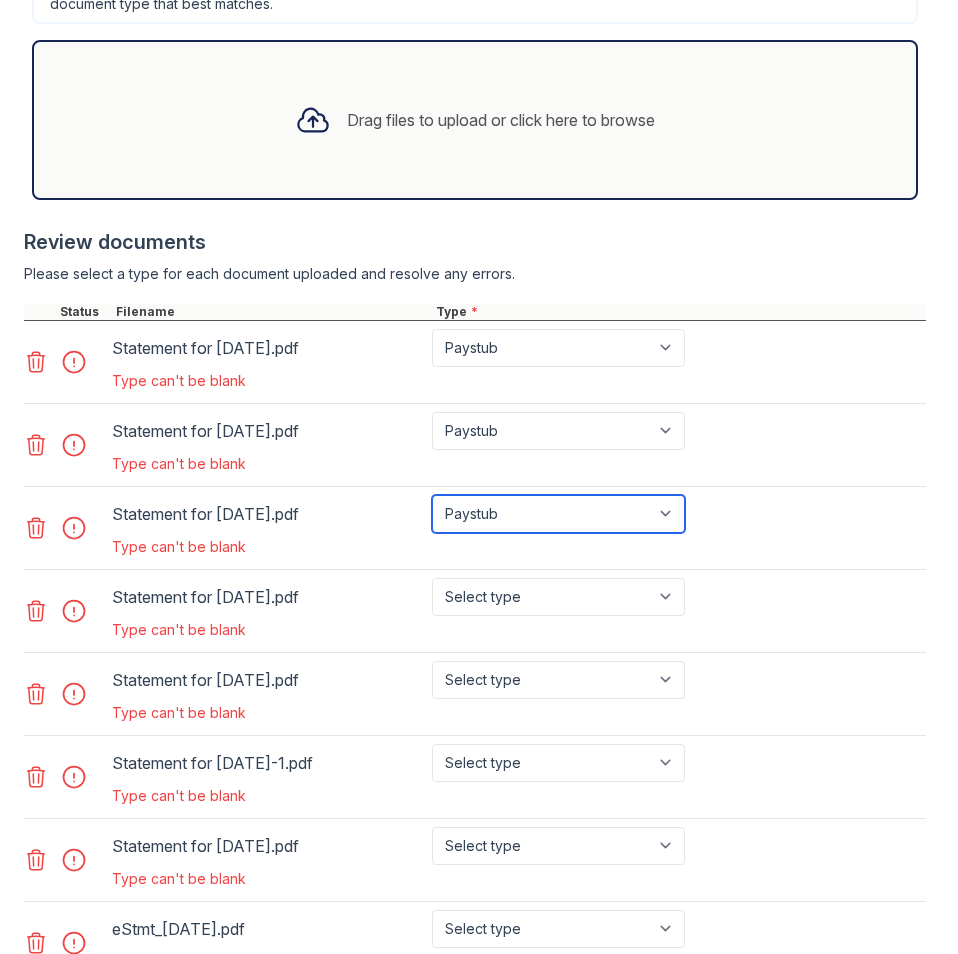 click on "Paystub" at bounding box center [0, 0] 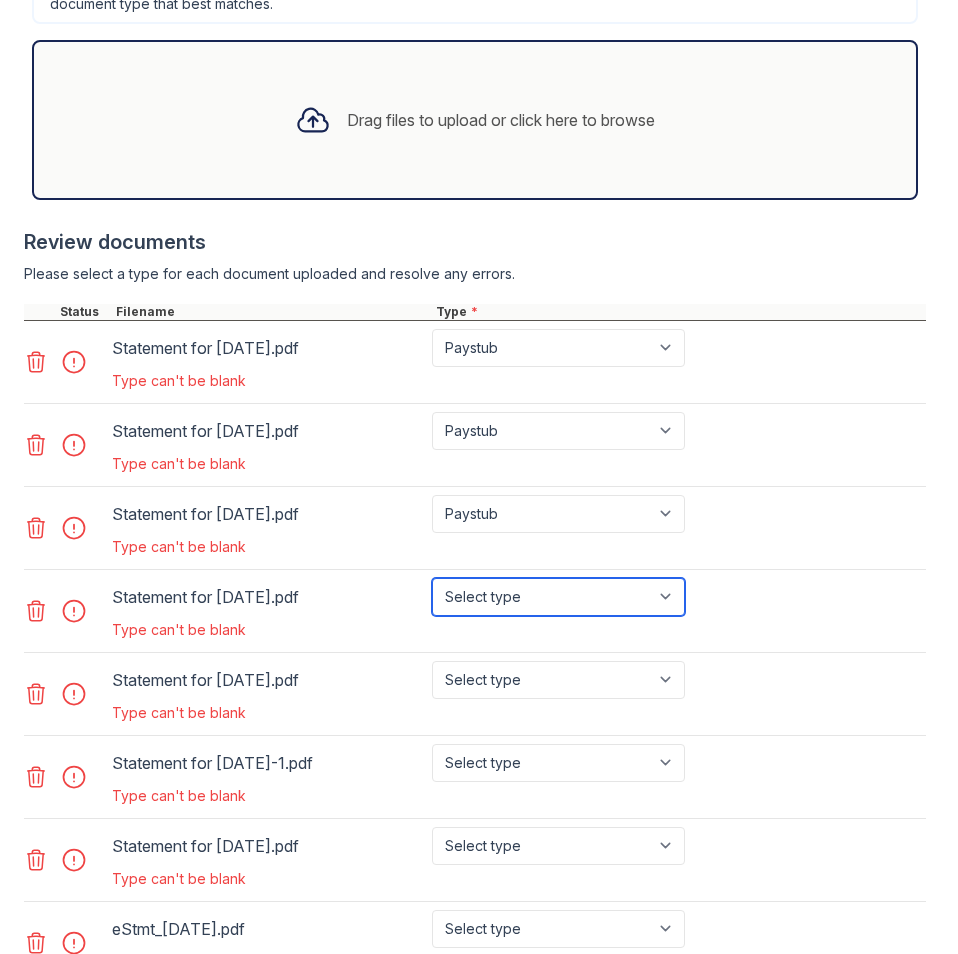 click on "Select type
Paystub
Bank Statement
Offer Letter
Tax Documents
Benefit Award Letter
Investment Account Statement
Other" at bounding box center [558, 597] 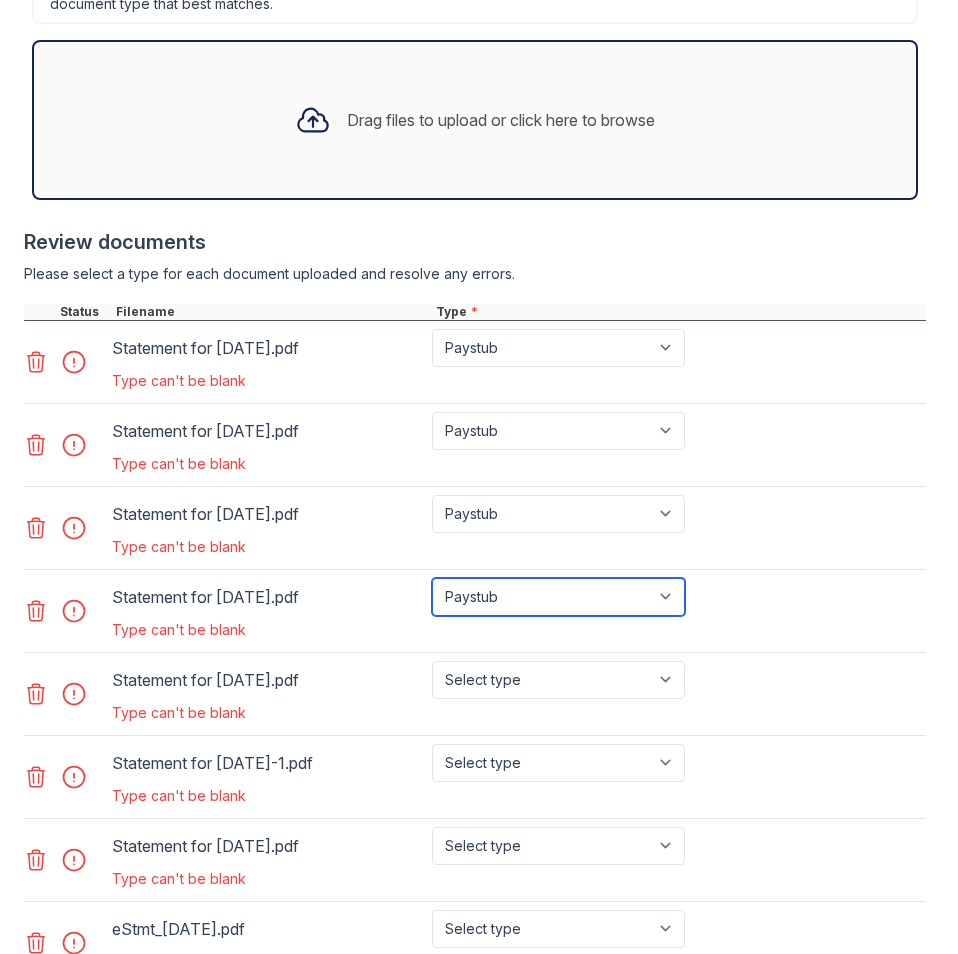 click on "Paystub" at bounding box center [0, 0] 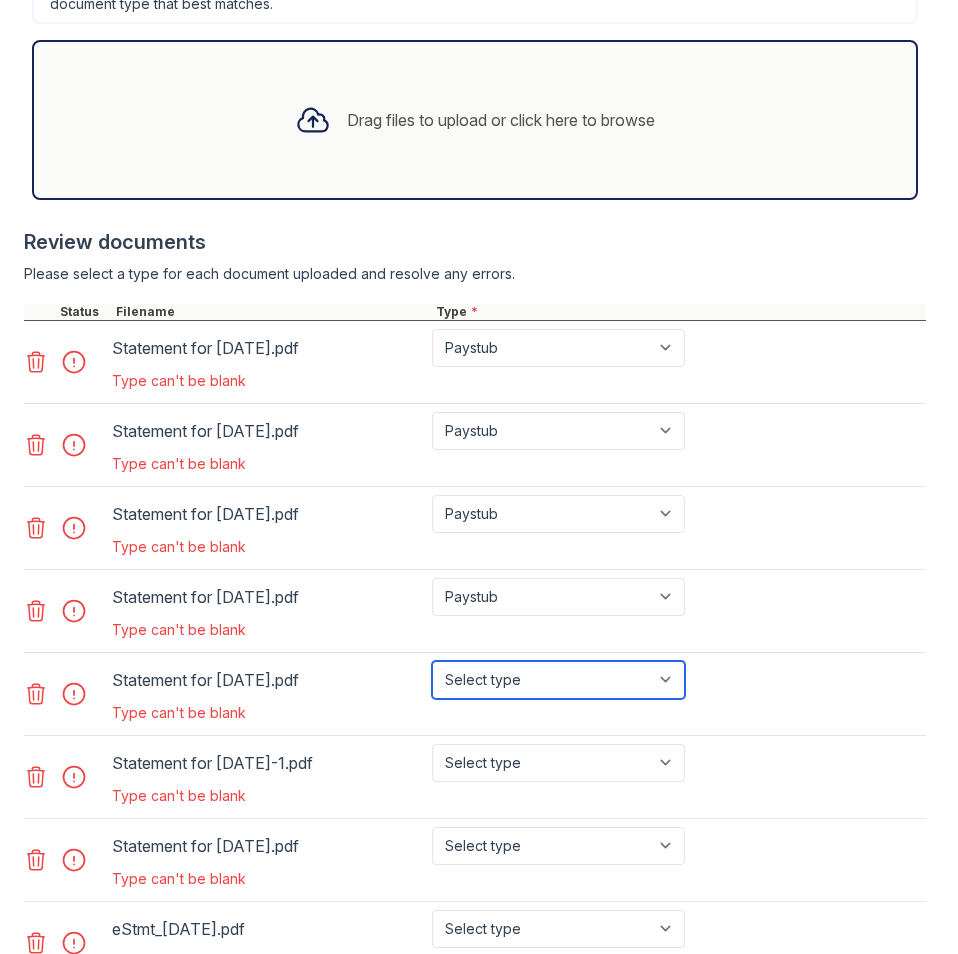 click on "Select type
Paystub
Bank Statement
Offer Letter
Tax Documents
Benefit Award Letter
Investment Account Statement
Other" at bounding box center (558, 680) 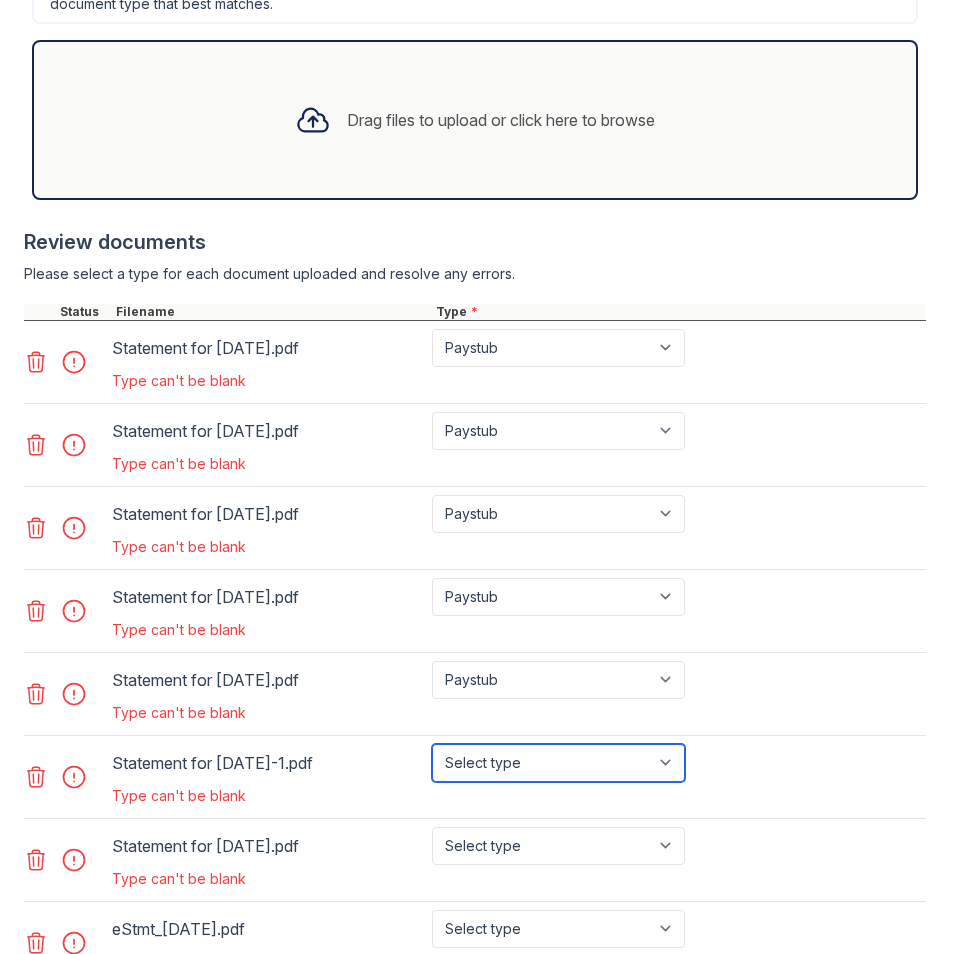 click on "Select type
Paystub
Bank Statement
Offer Letter
Tax Documents
Benefit Award Letter
Investment Account Statement
Other" at bounding box center [558, 763] 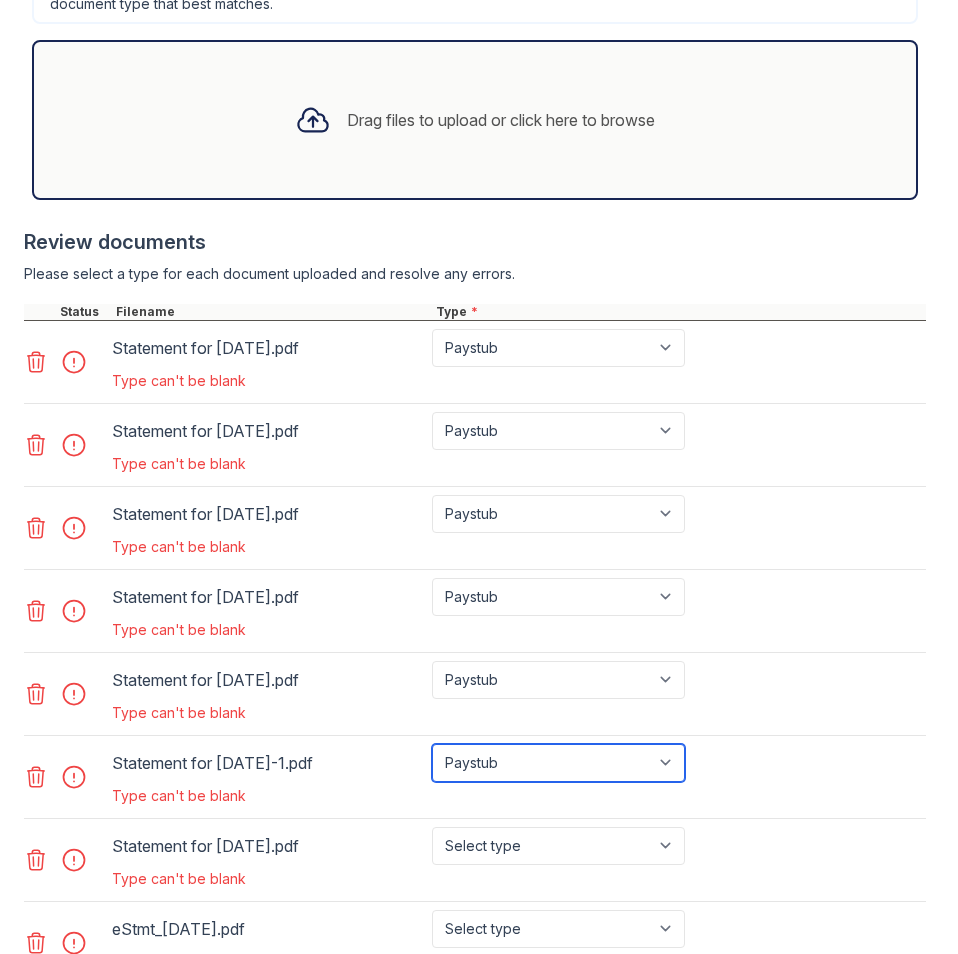 click on "Paystub" at bounding box center [0, 0] 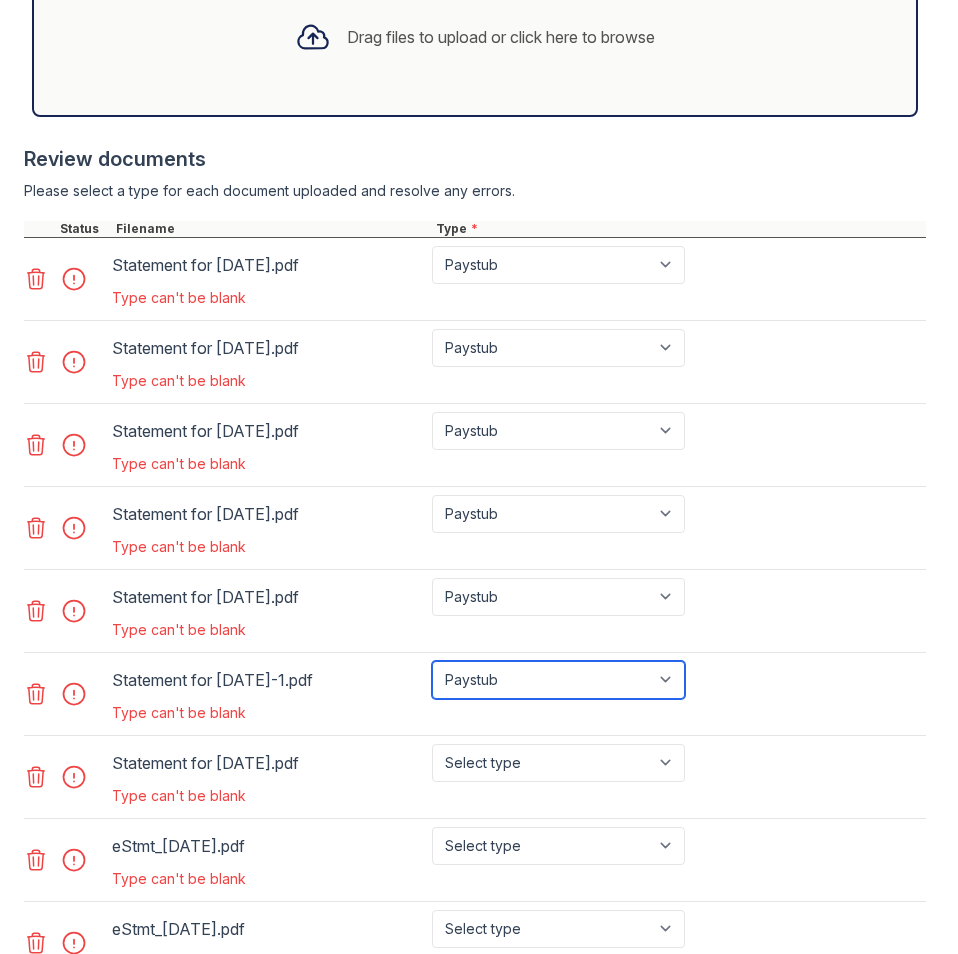 scroll, scrollTop: 1040, scrollLeft: 0, axis: vertical 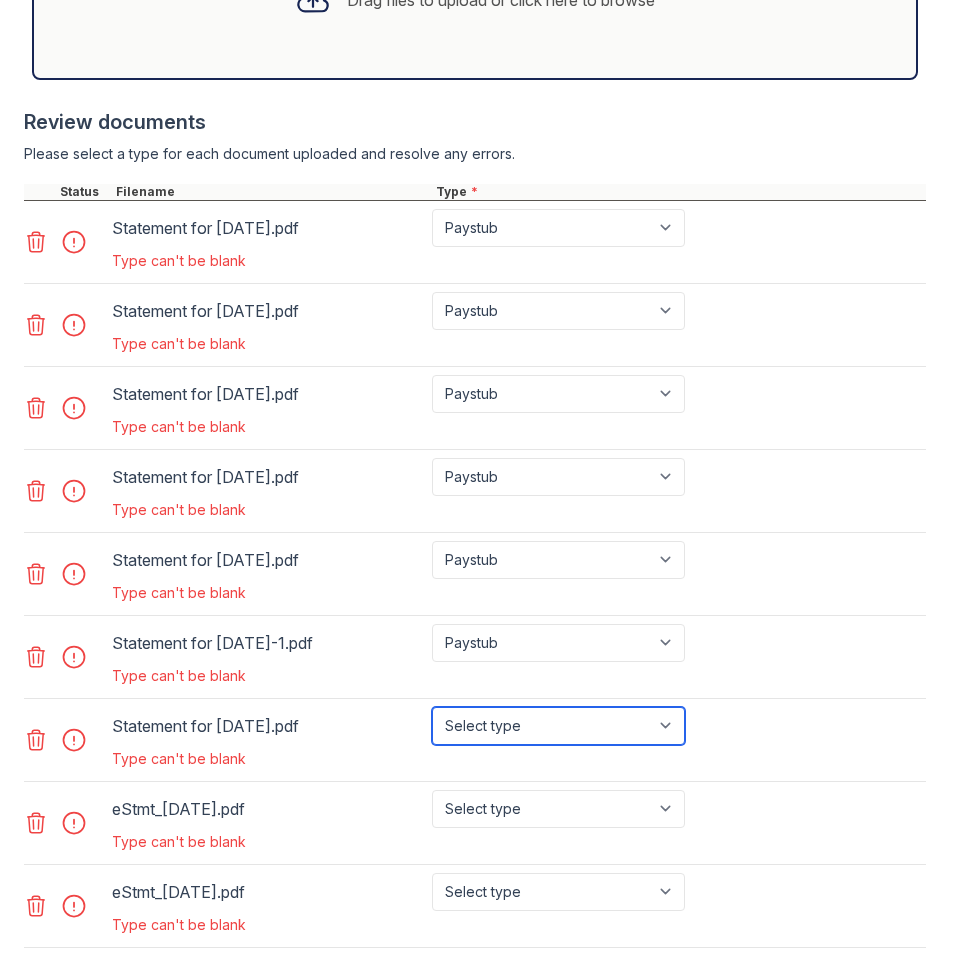click on "Select type
Paystub
Bank Statement
Offer Letter
Tax Documents
Benefit Award Letter
Investment Account Statement
Other" at bounding box center [558, 726] 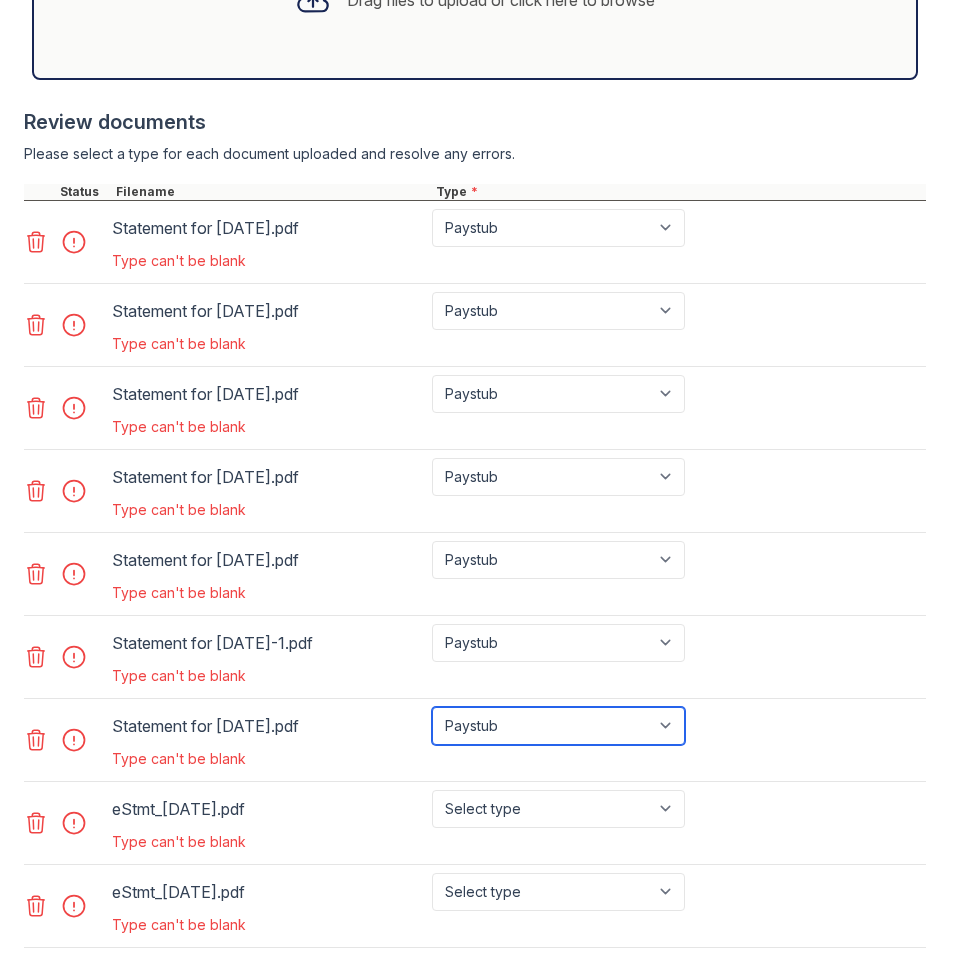 click on "Paystub" at bounding box center [0, 0] 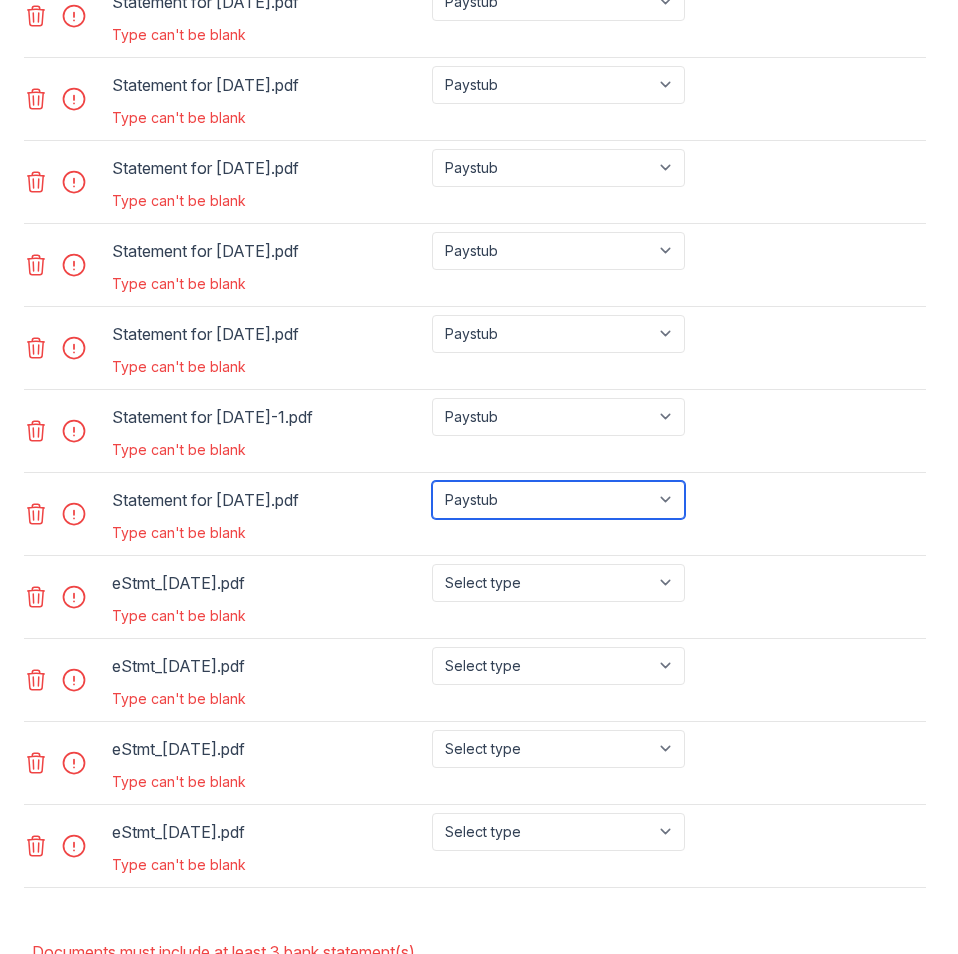 scroll, scrollTop: 1280, scrollLeft: 0, axis: vertical 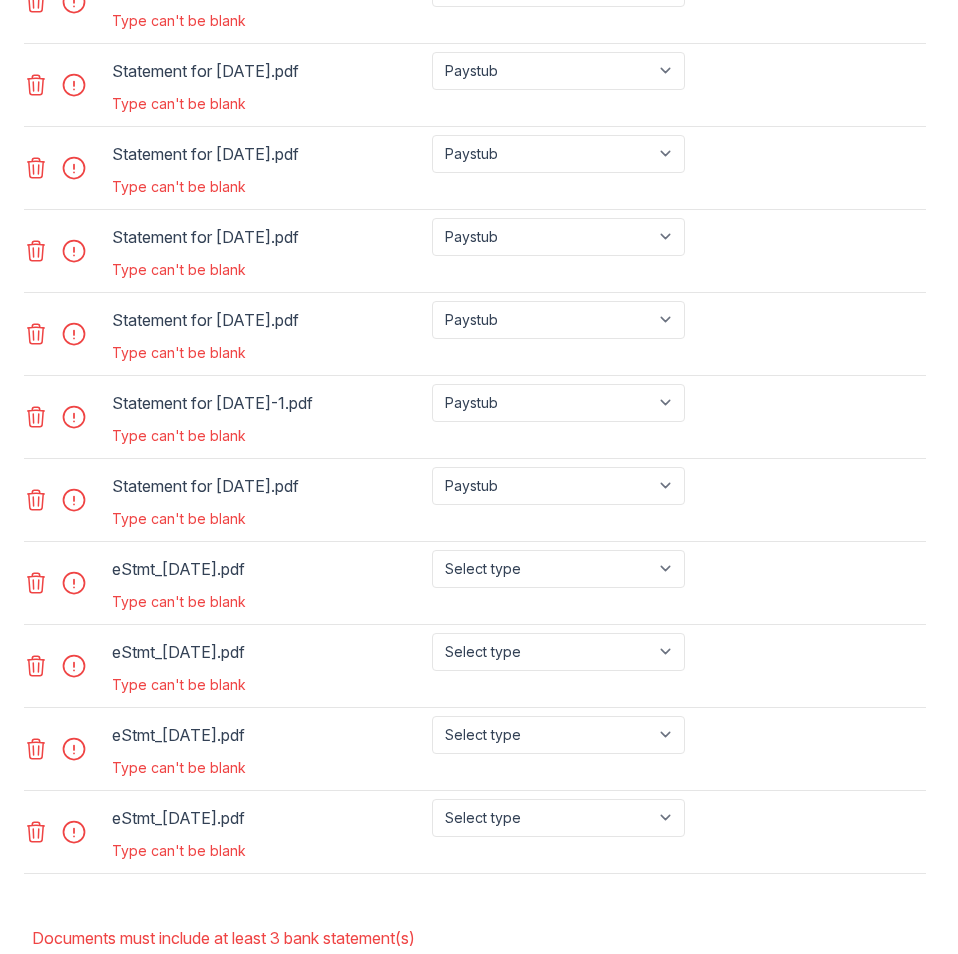 click on "Type can't be blank" at bounding box center [400, 602] 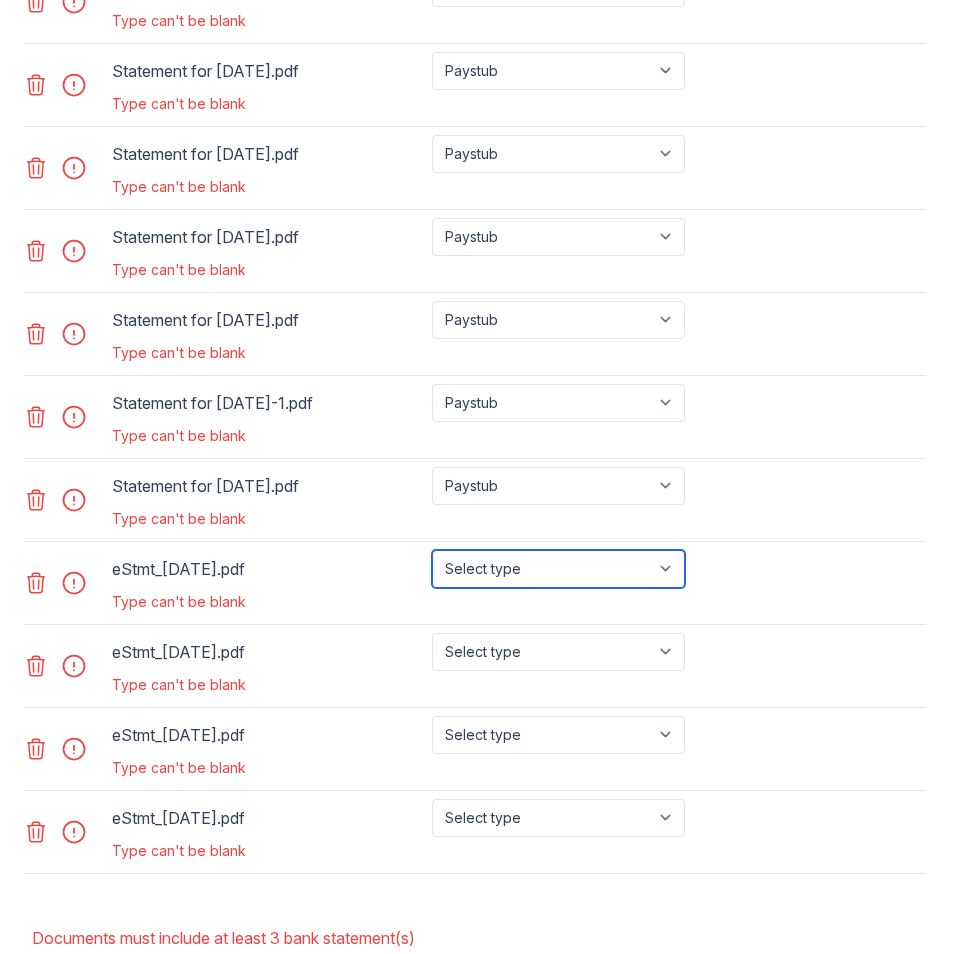 click on "Select type
Paystub
Bank Statement
Offer Letter
Tax Documents
Benefit Award Letter
Investment Account Statement
Other" at bounding box center (558, 569) 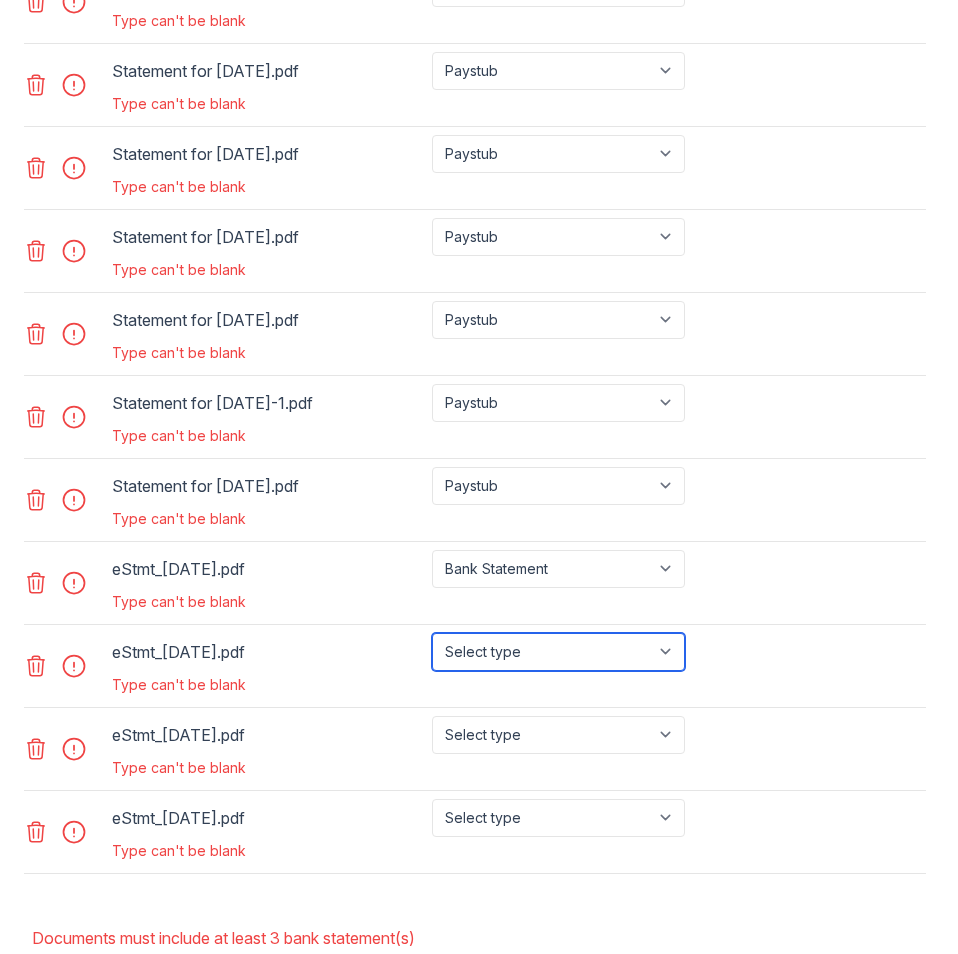click on "Select type
Paystub
Bank Statement
Offer Letter
Tax Documents
Benefit Award Letter
Investment Account Statement
Other" at bounding box center [558, 652] 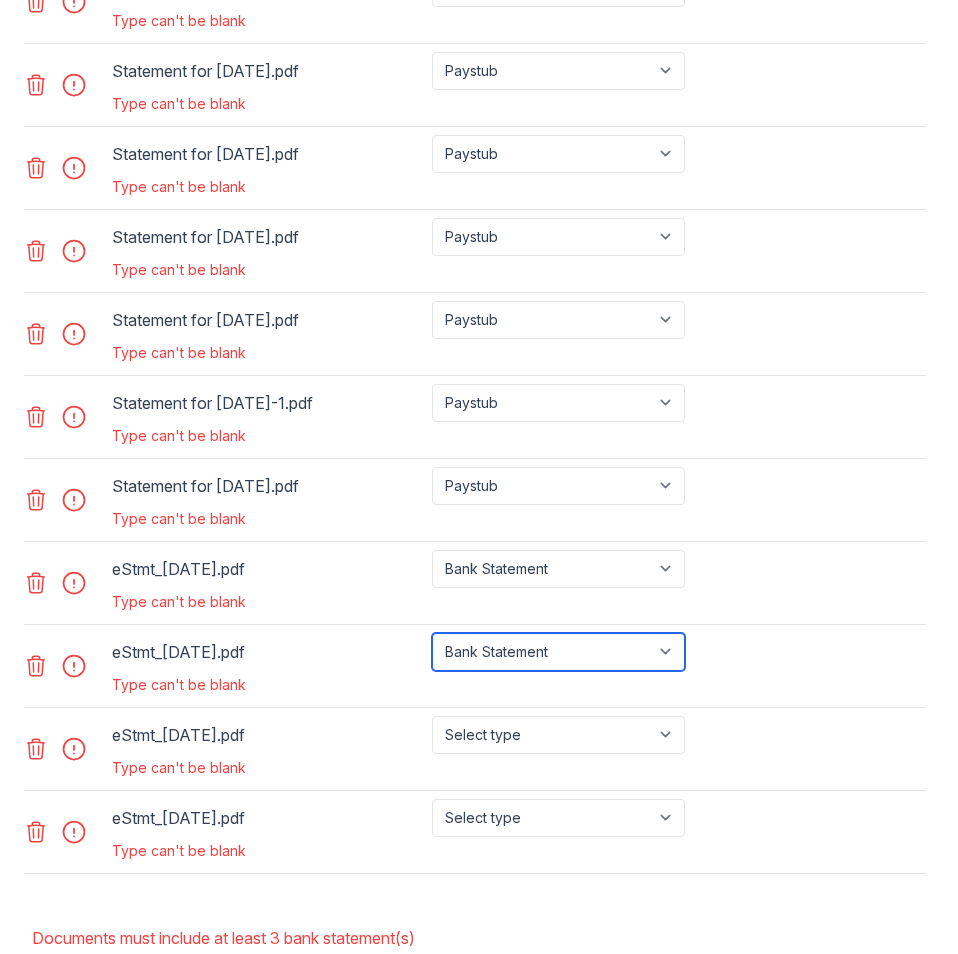 click on "Bank Statement" at bounding box center [0, 0] 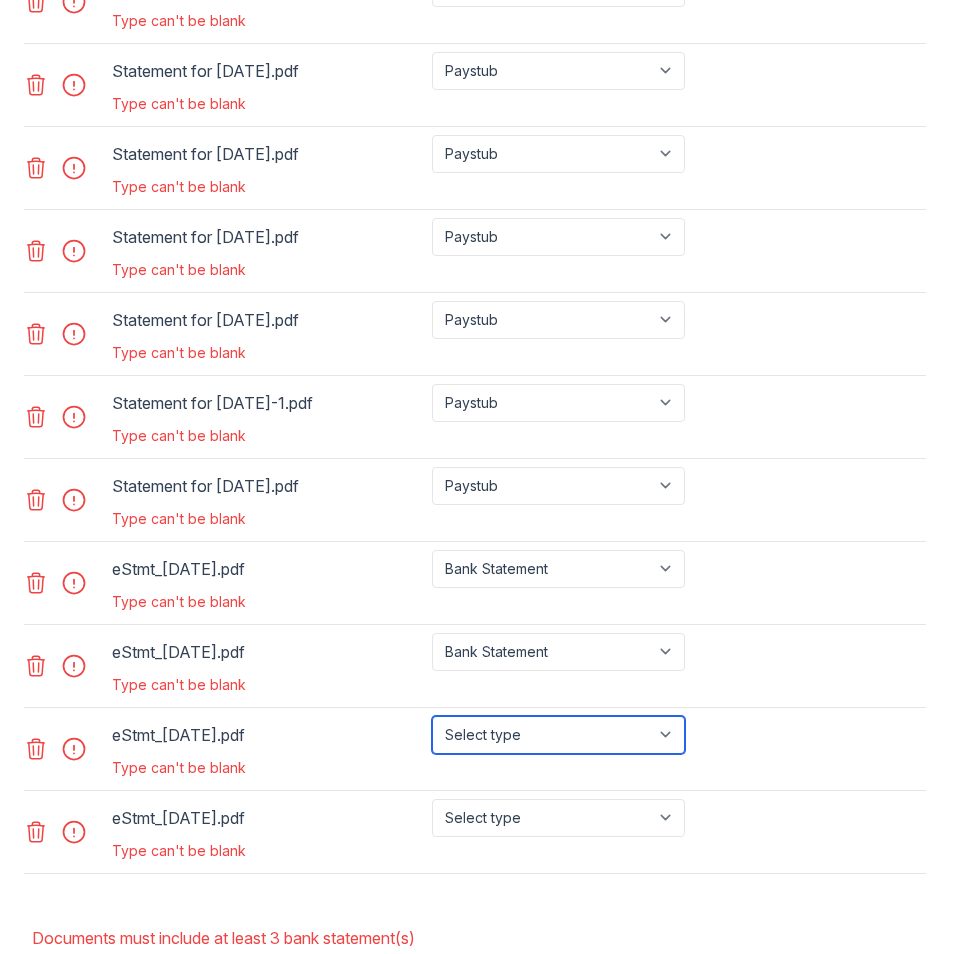 select on "bank_statement" 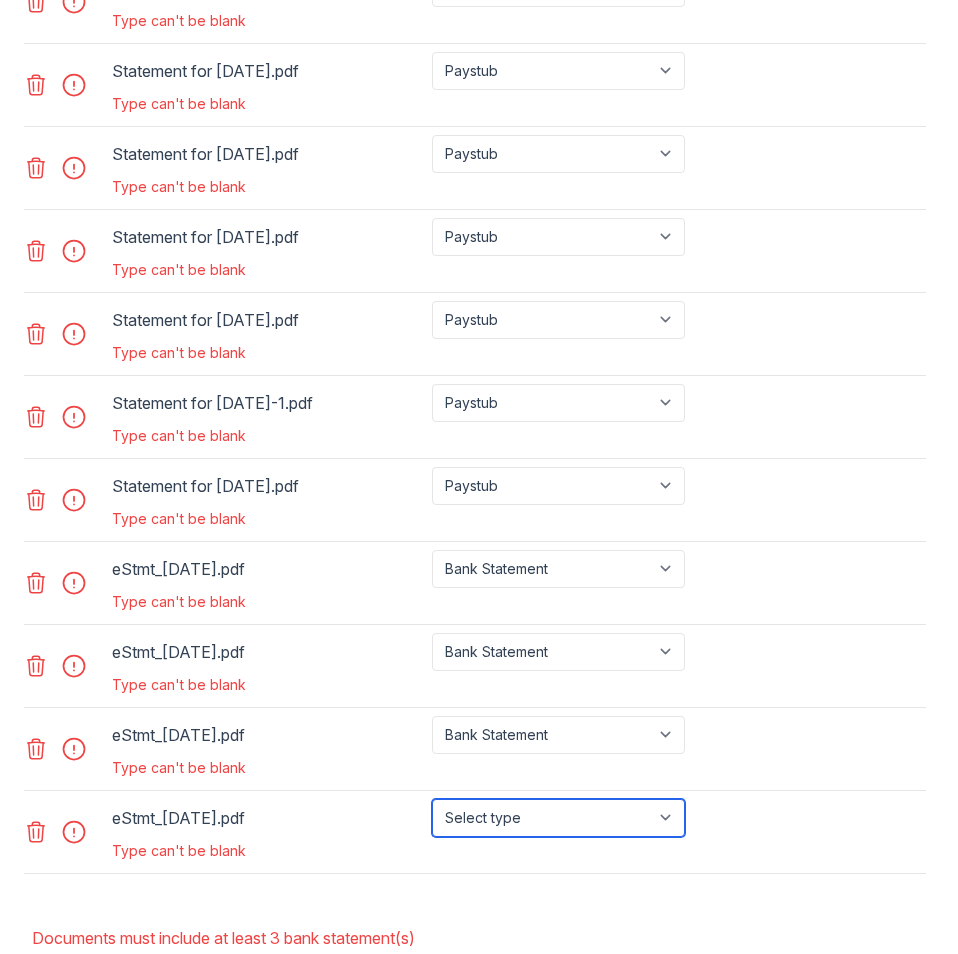 click on "Select type
Paystub
Bank Statement
Offer Letter
Tax Documents
Benefit Award Letter
Investment Account Statement
Other" at bounding box center (558, 818) 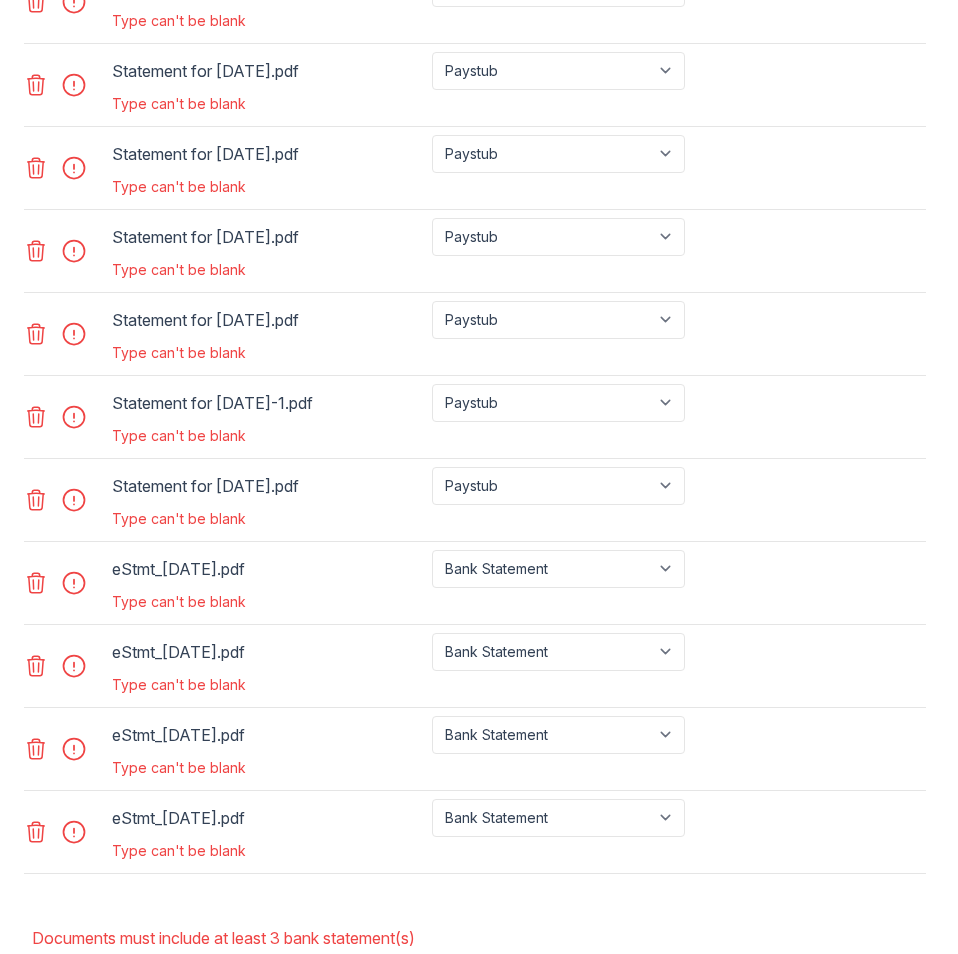 click on "Type can't be blank" at bounding box center (400, 685) 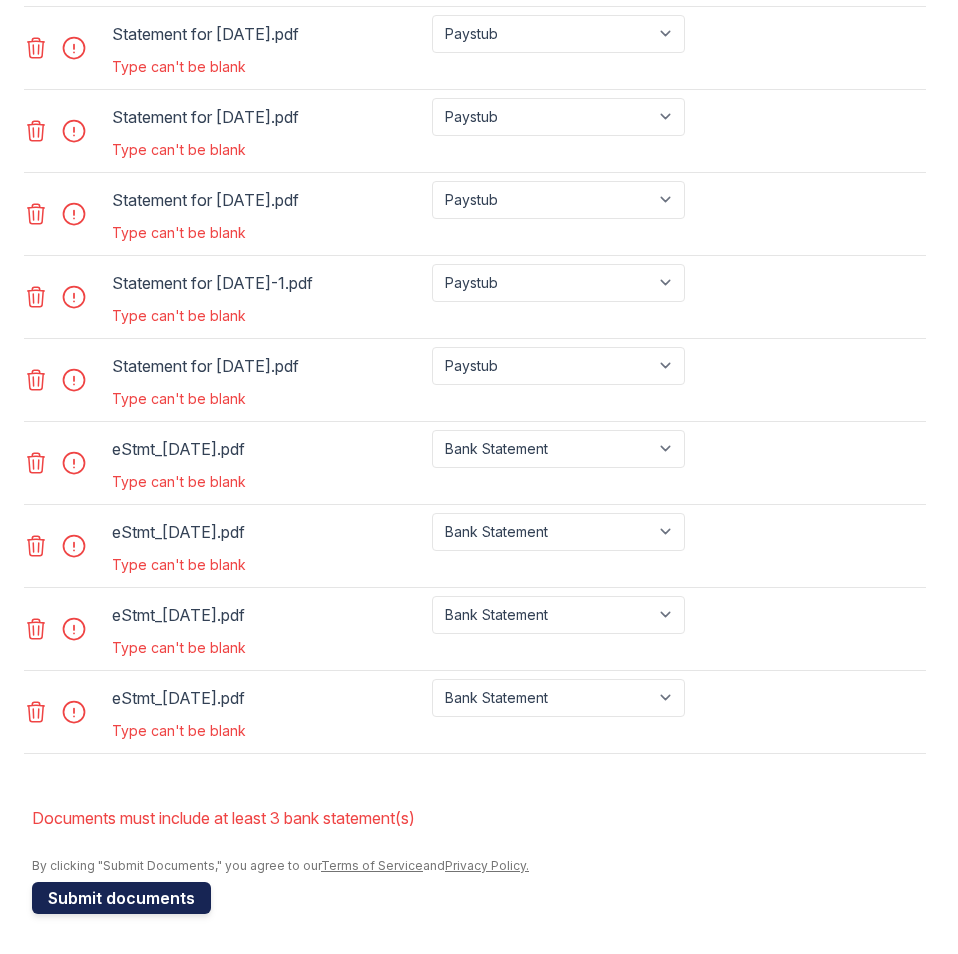 click on "Submit documents" at bounding box center (121, 898) 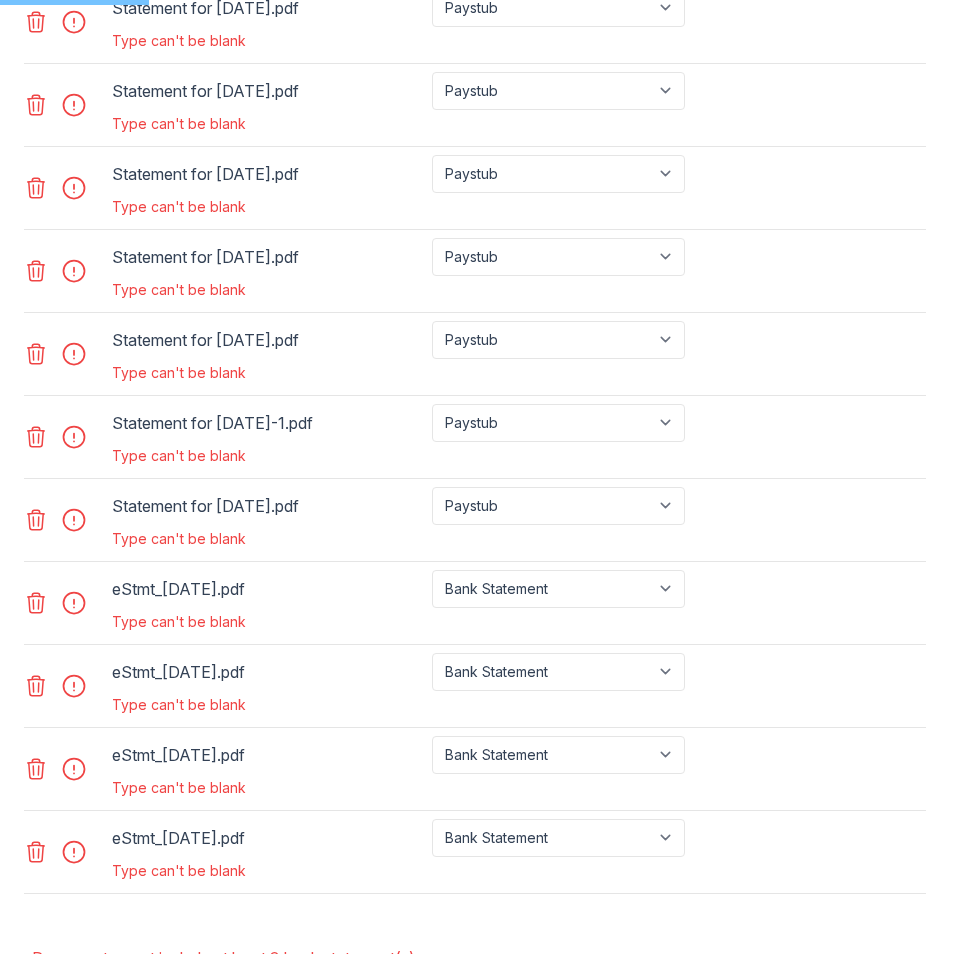 scroll, scrollTop: 1169, scrollLeft: 0, axis: vertical 